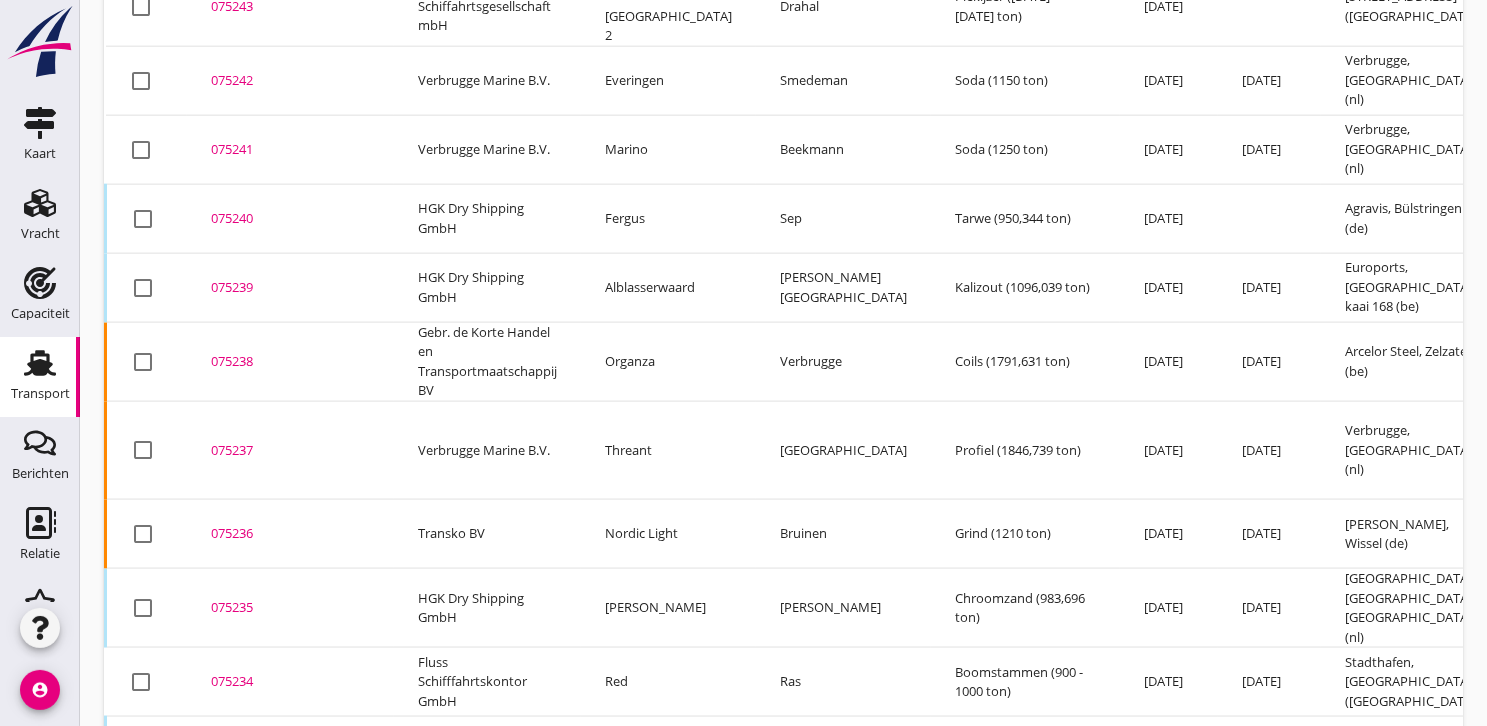 scroll, scrollTop: 1997, scrollLeft: 0, axis: vertical 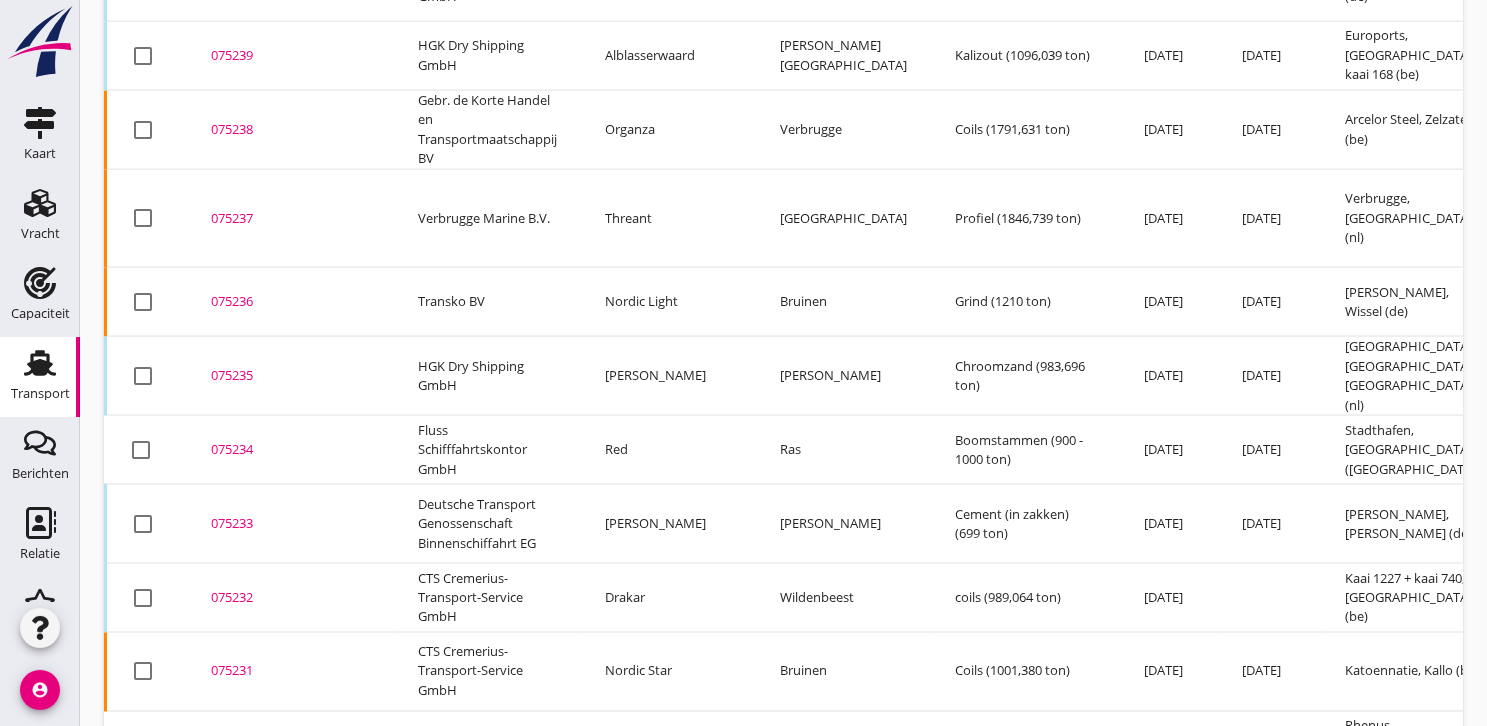 click on "075234" at bounding box center [290, 450] 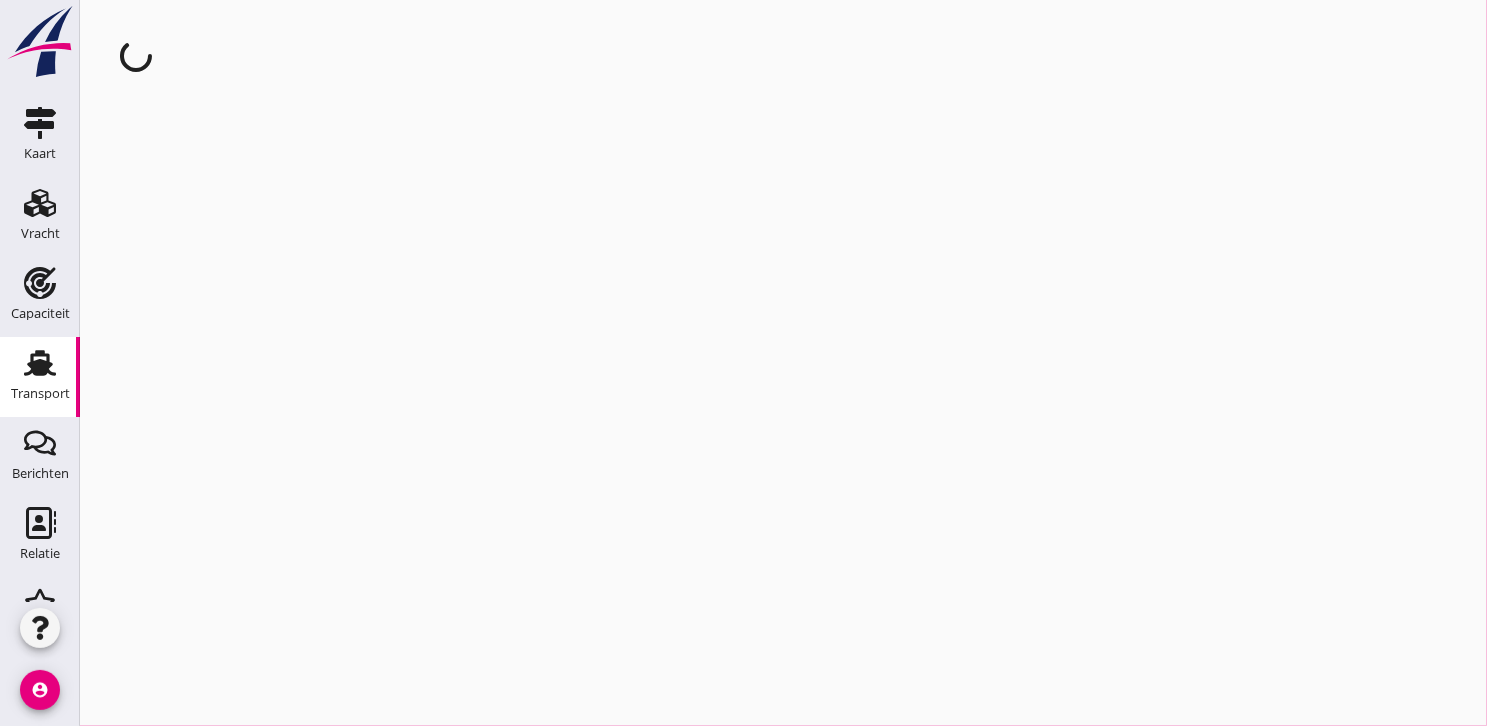 scroll, scrollTop: 0, scrollLeft: 0, axis: both 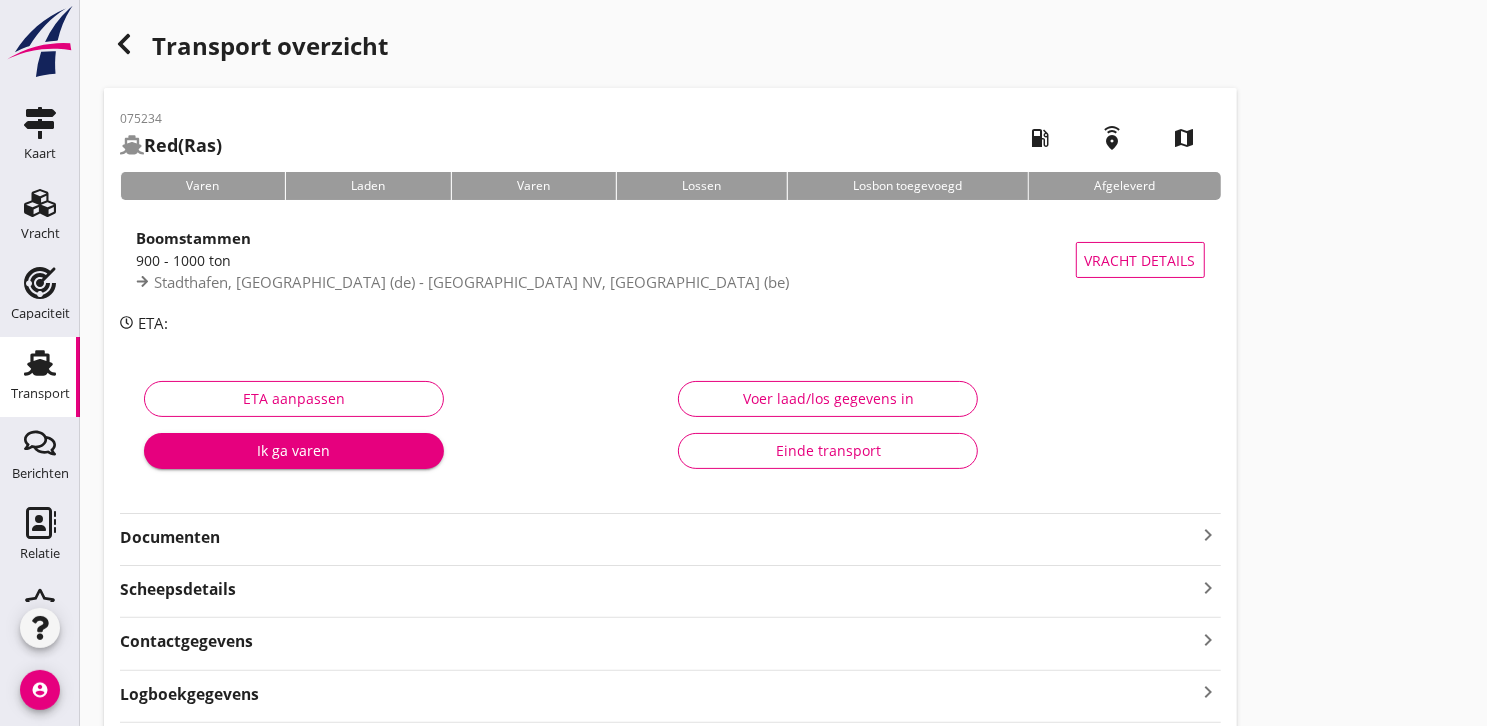 click on "Ik ga varen" at bounding box center [294, 450] 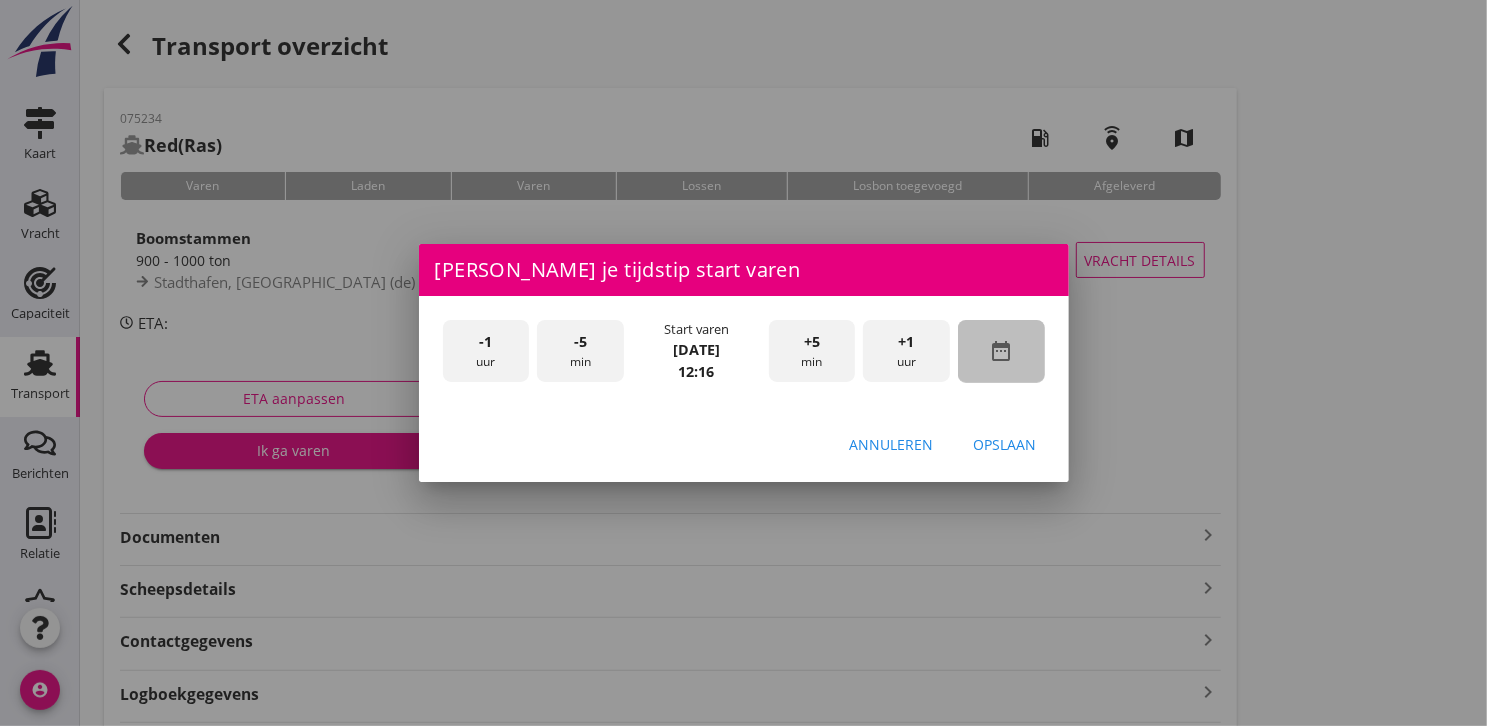 click on "date_range" at bounding box center (1001, 351) 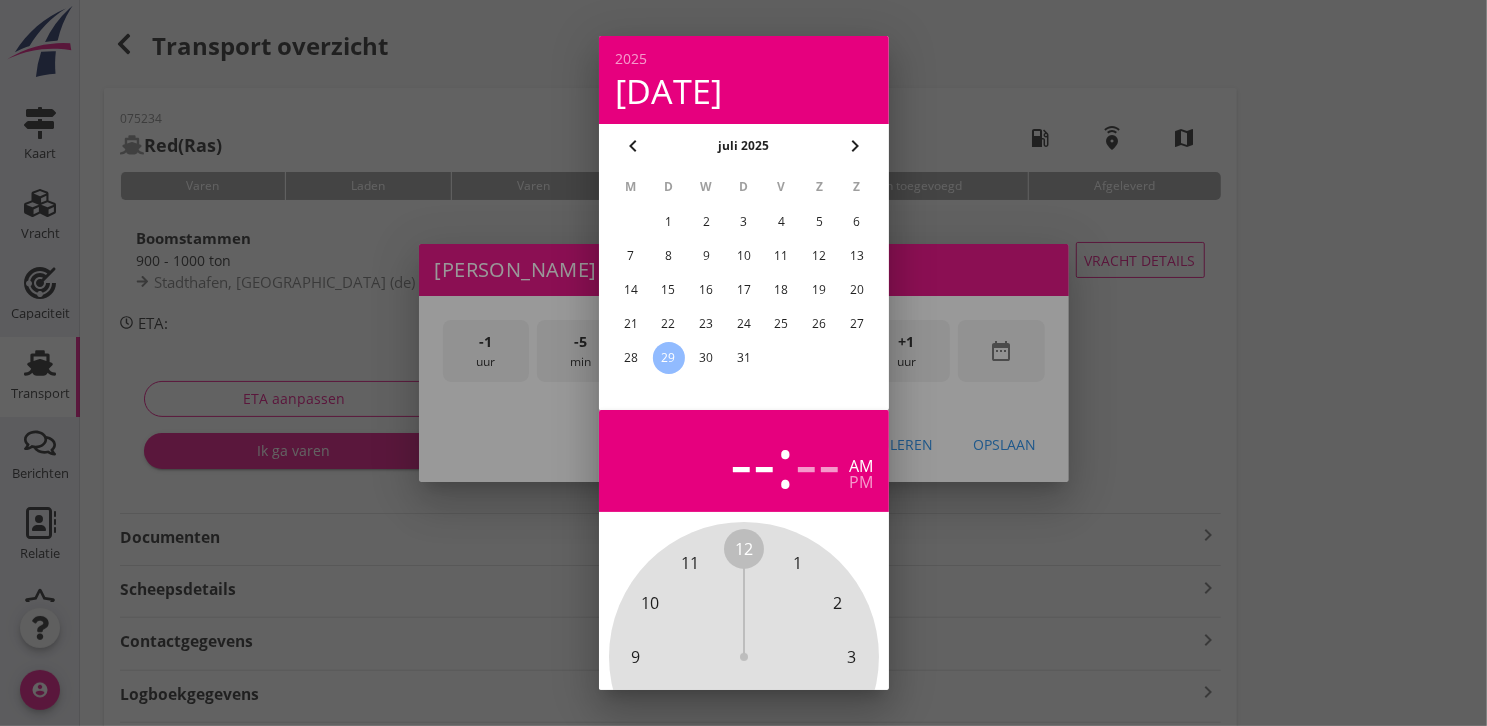 click on "27" at bounding box center [857, 324] 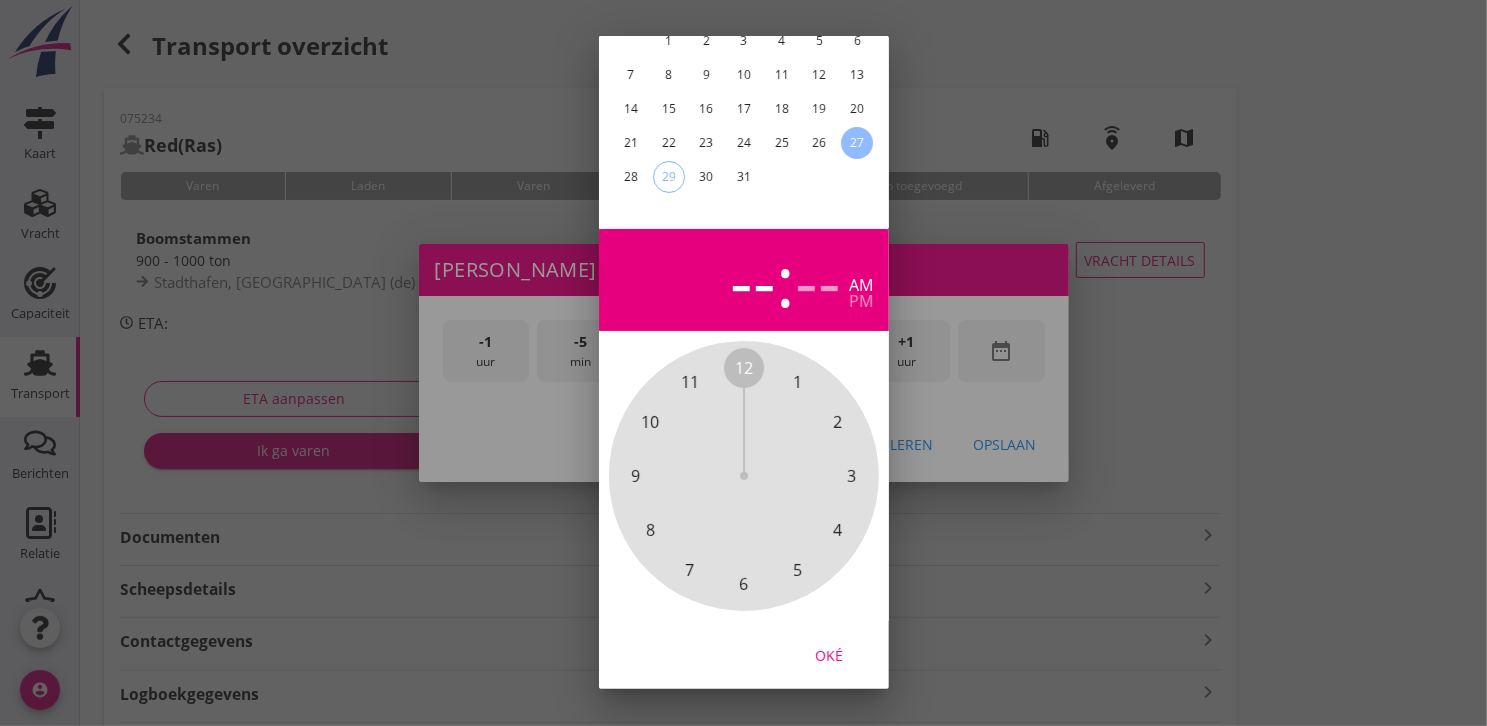 scroll, scrollTop: 196, scrollLeft: 0, axis: vertical 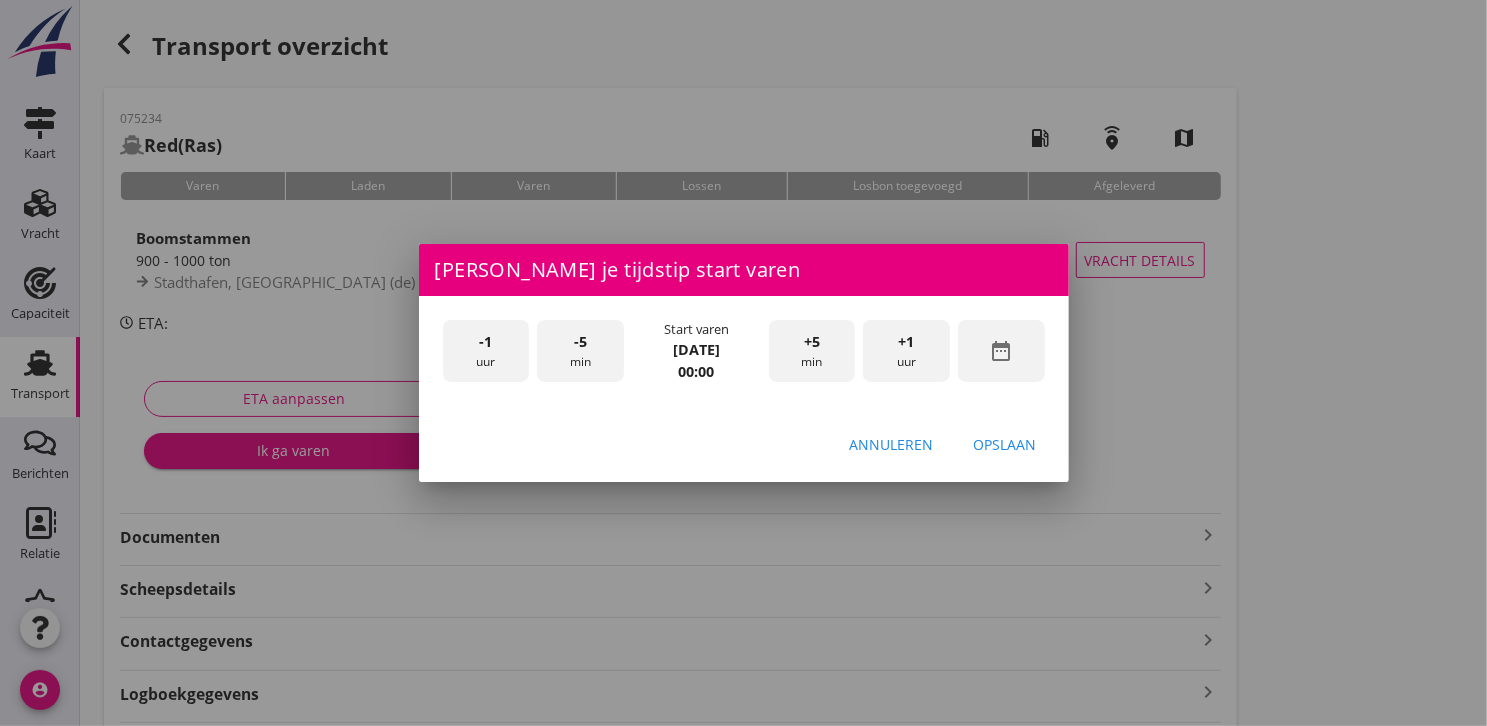 click on "+1  uur" at bounding box center (906, 351) 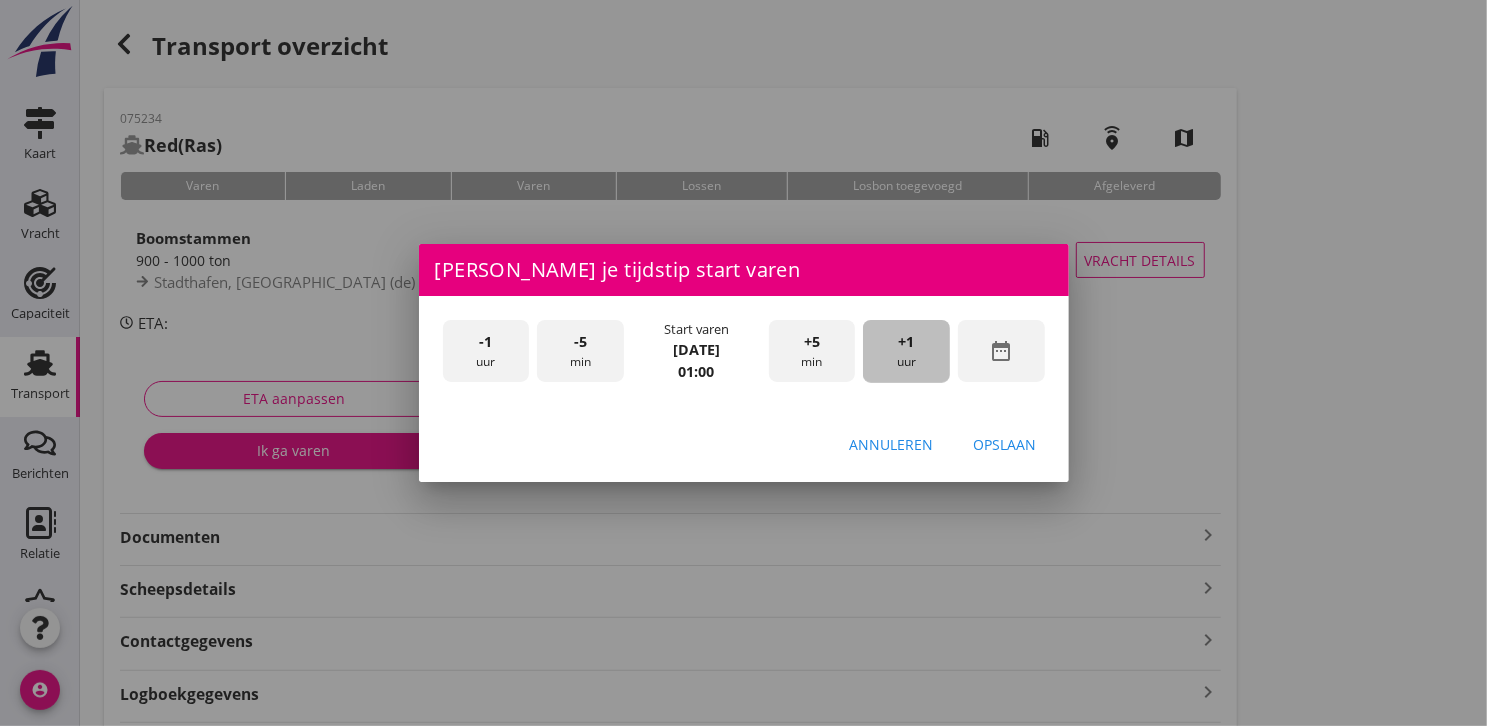 click on "+1  uur" at bounding box center [906, 351] 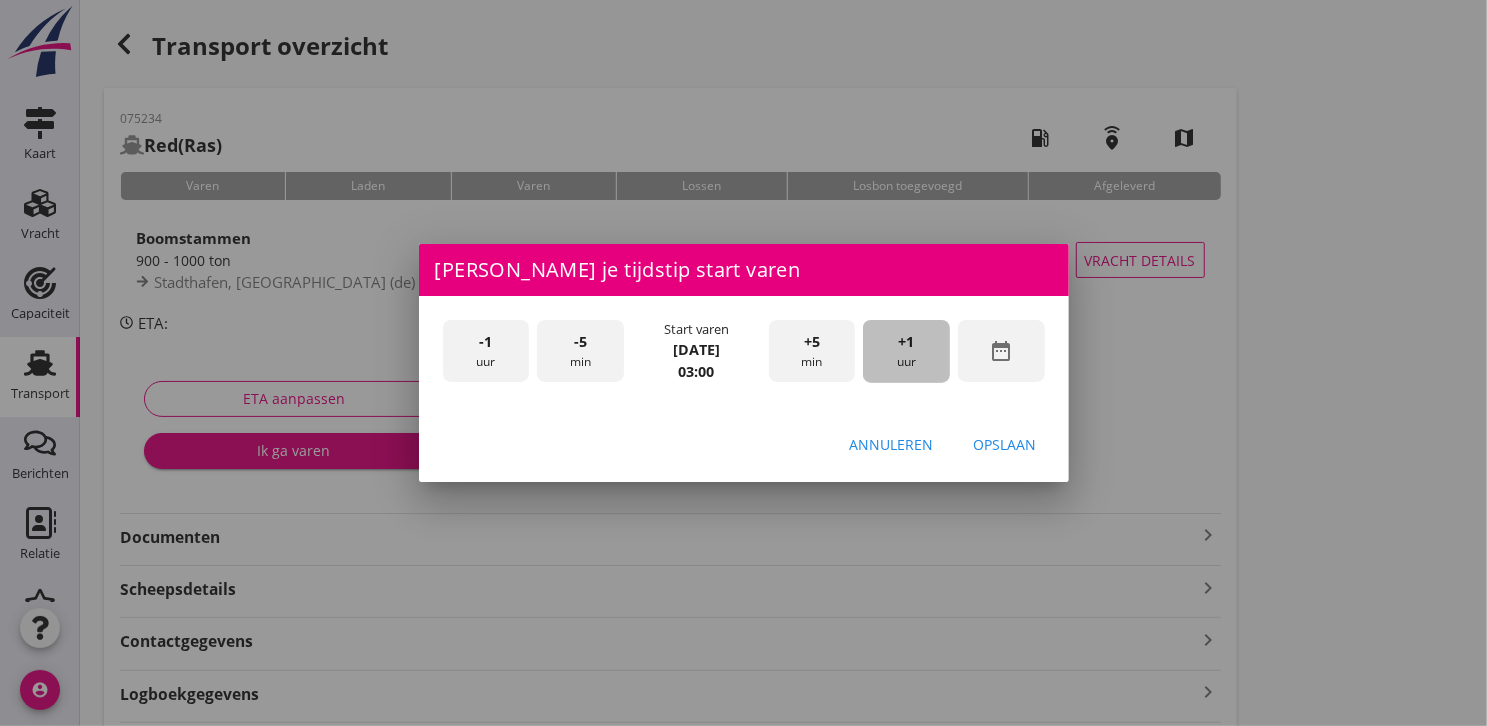 click on "+1  uur" at bounding box center [906, 351] 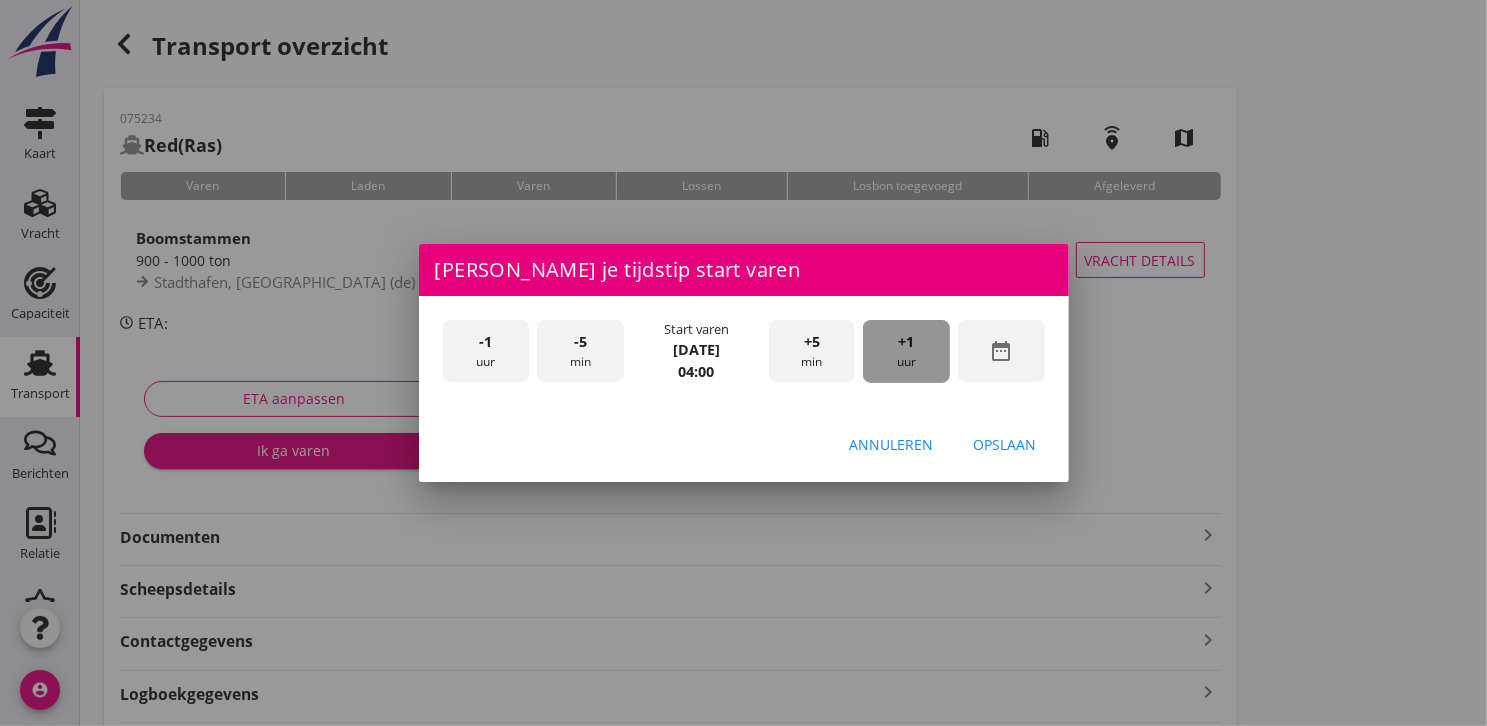click on "+1  uur" at bounding box center (906, 351) 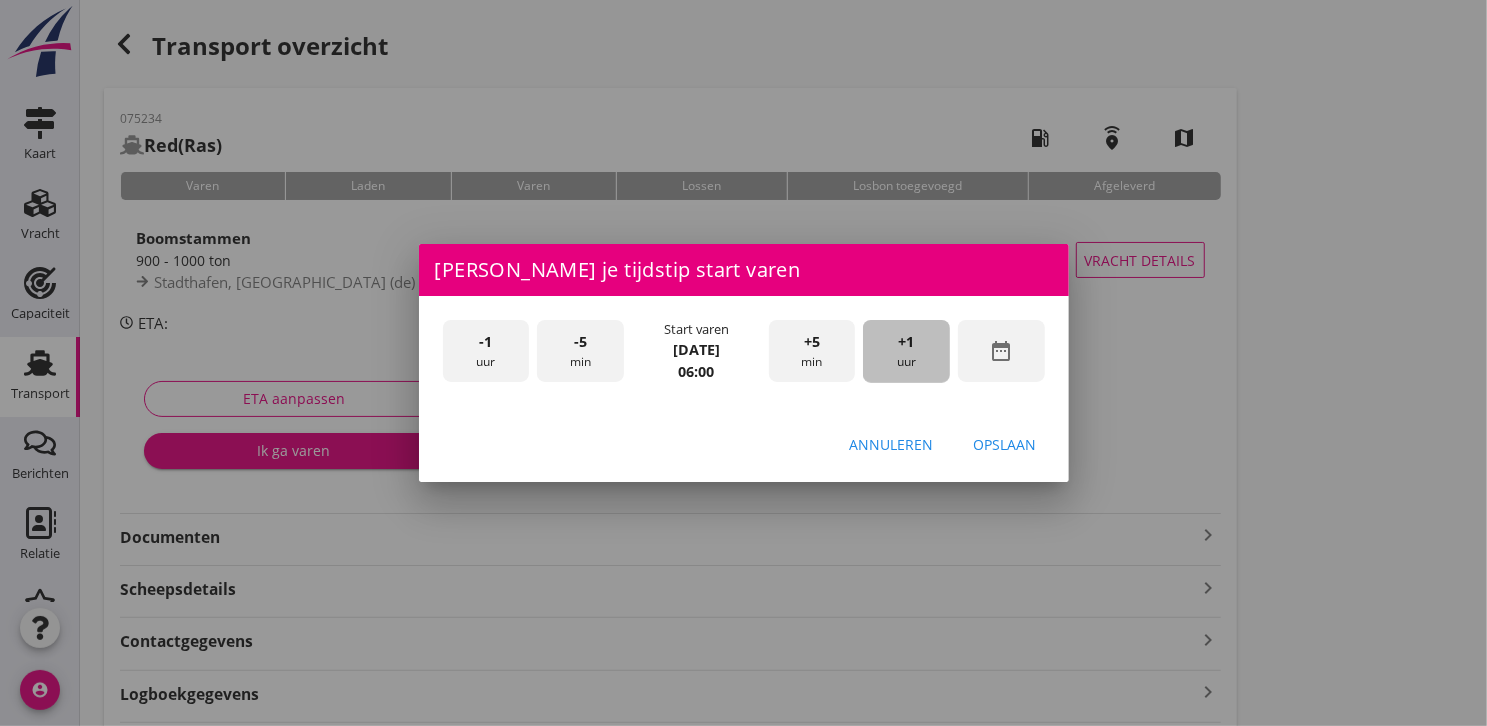 click on "+1  uur" at bounding box center (906, 351) 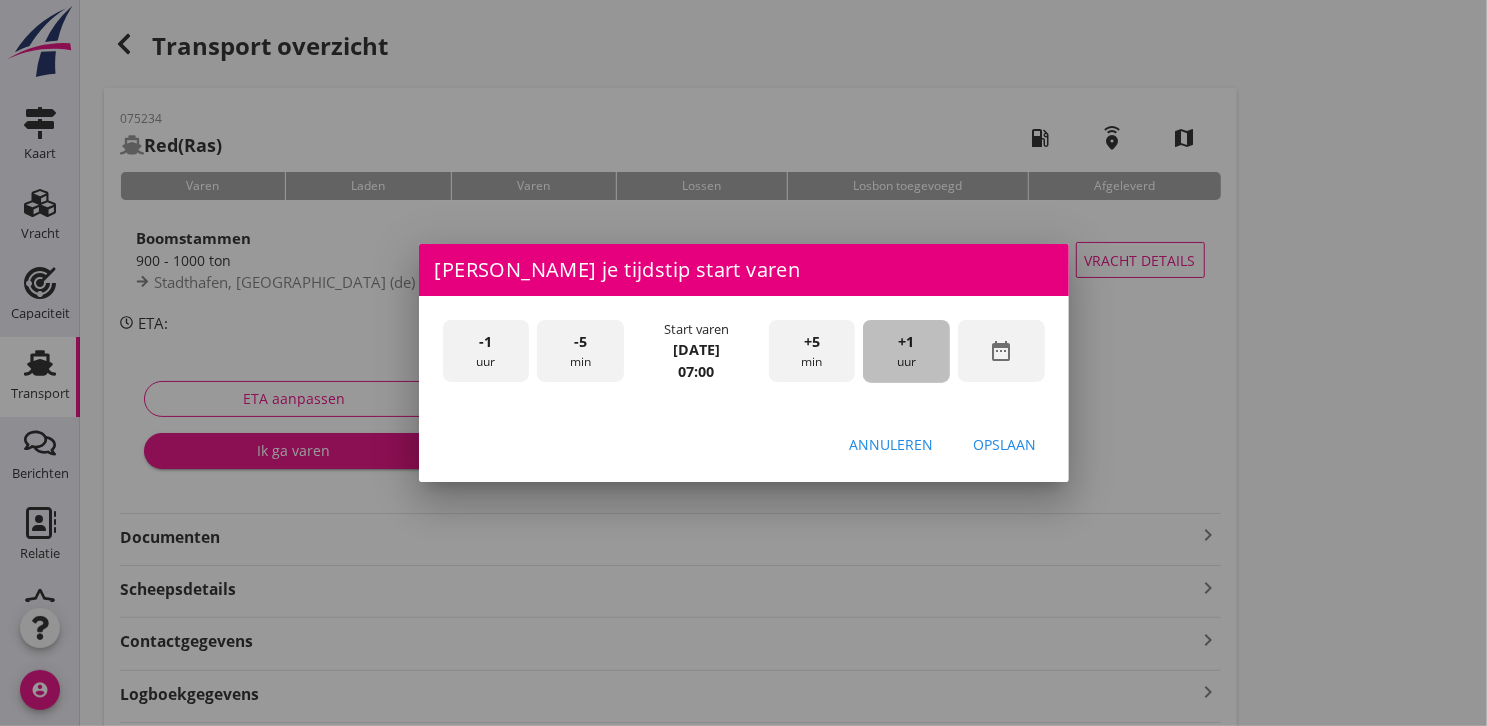 click on "+1  uur" at bounding box center [906, 351] 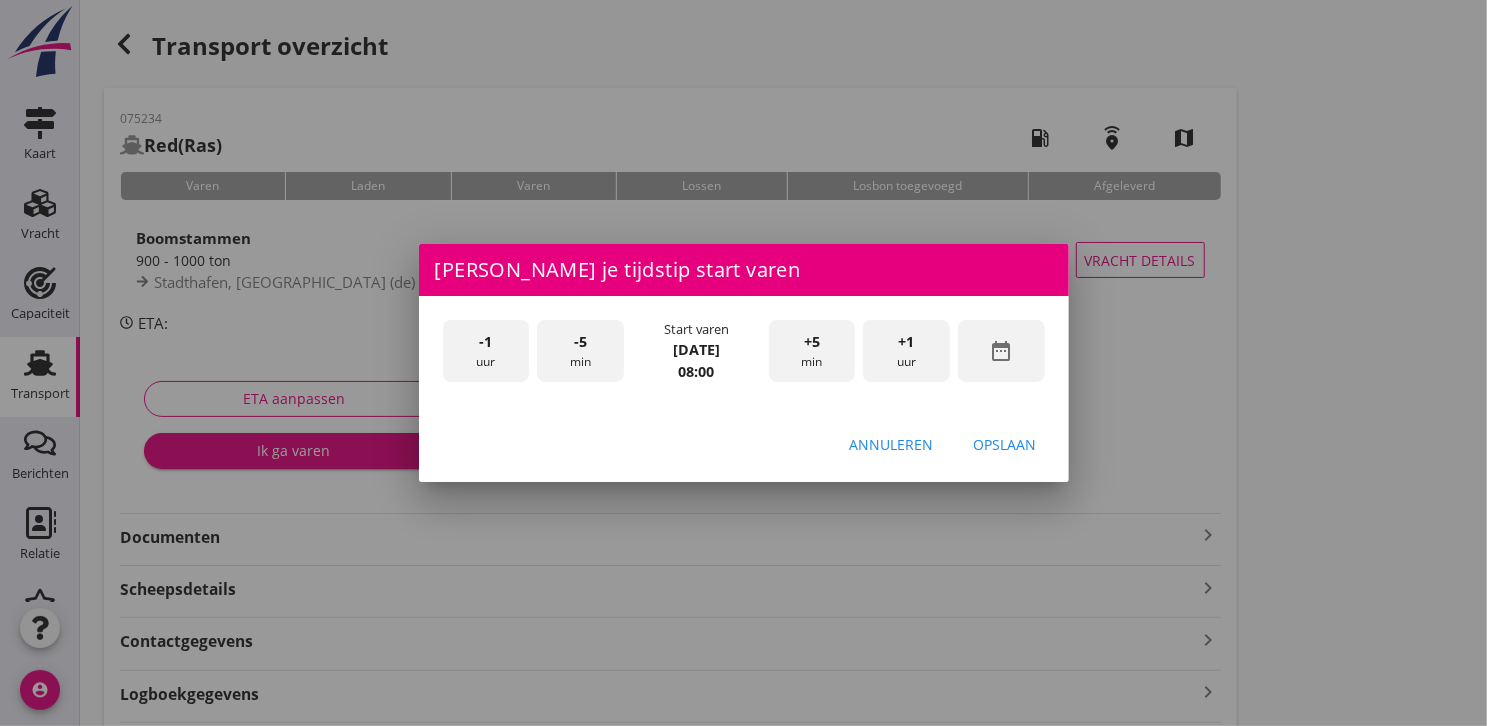 click on "Opslaan" at bounding box center (1005, 444) 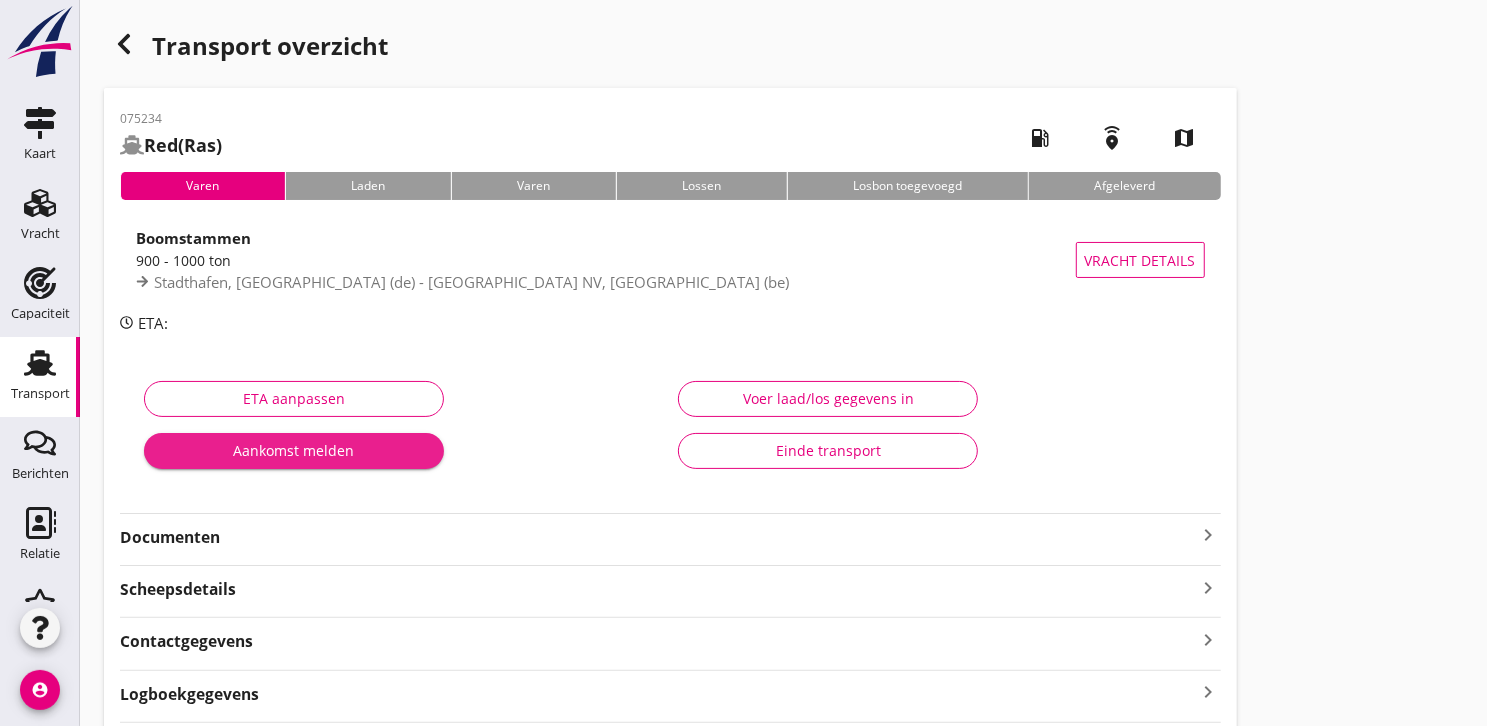 click on "Aankomst melden" at bounding box center (294, 450) 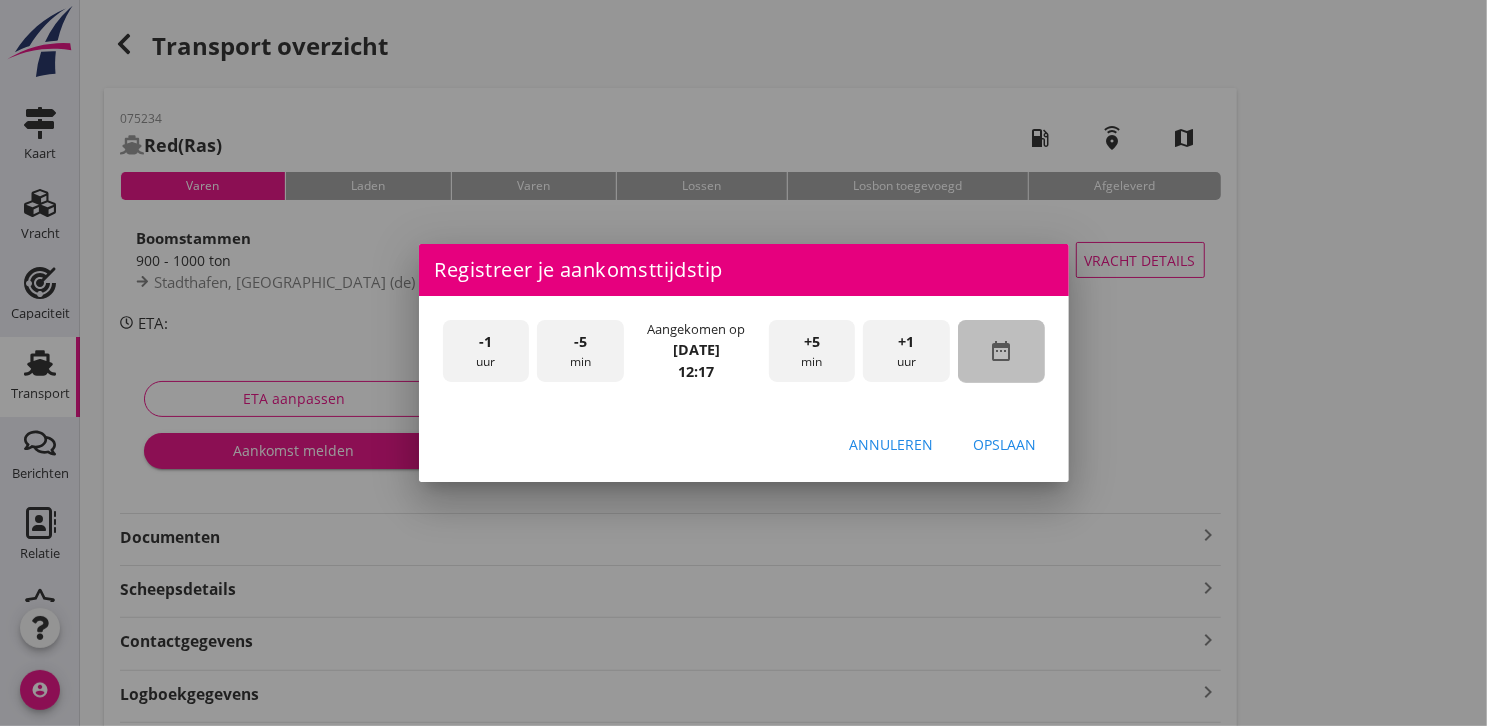 click on "date_range" at bounding box center (1001, 351) 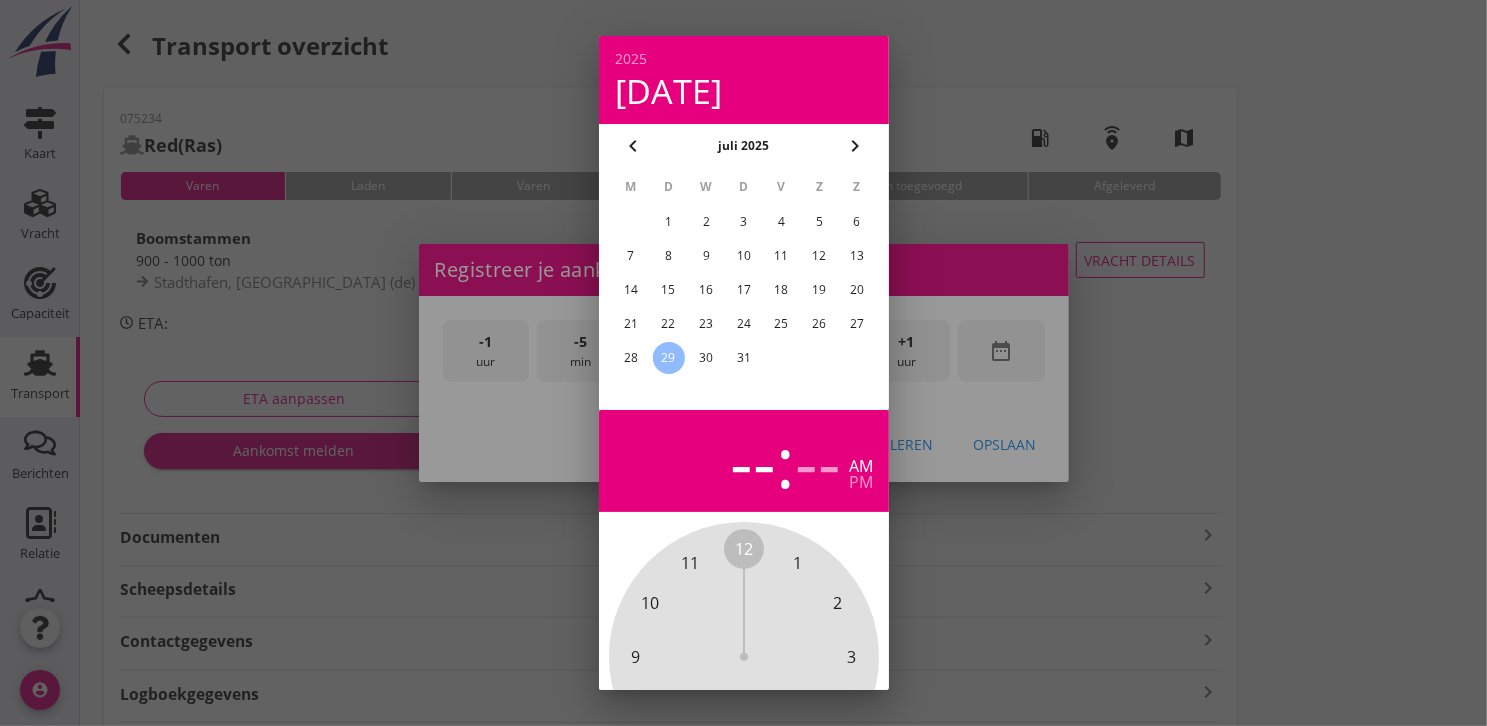 click on "27" at bounding box center [857, 324] 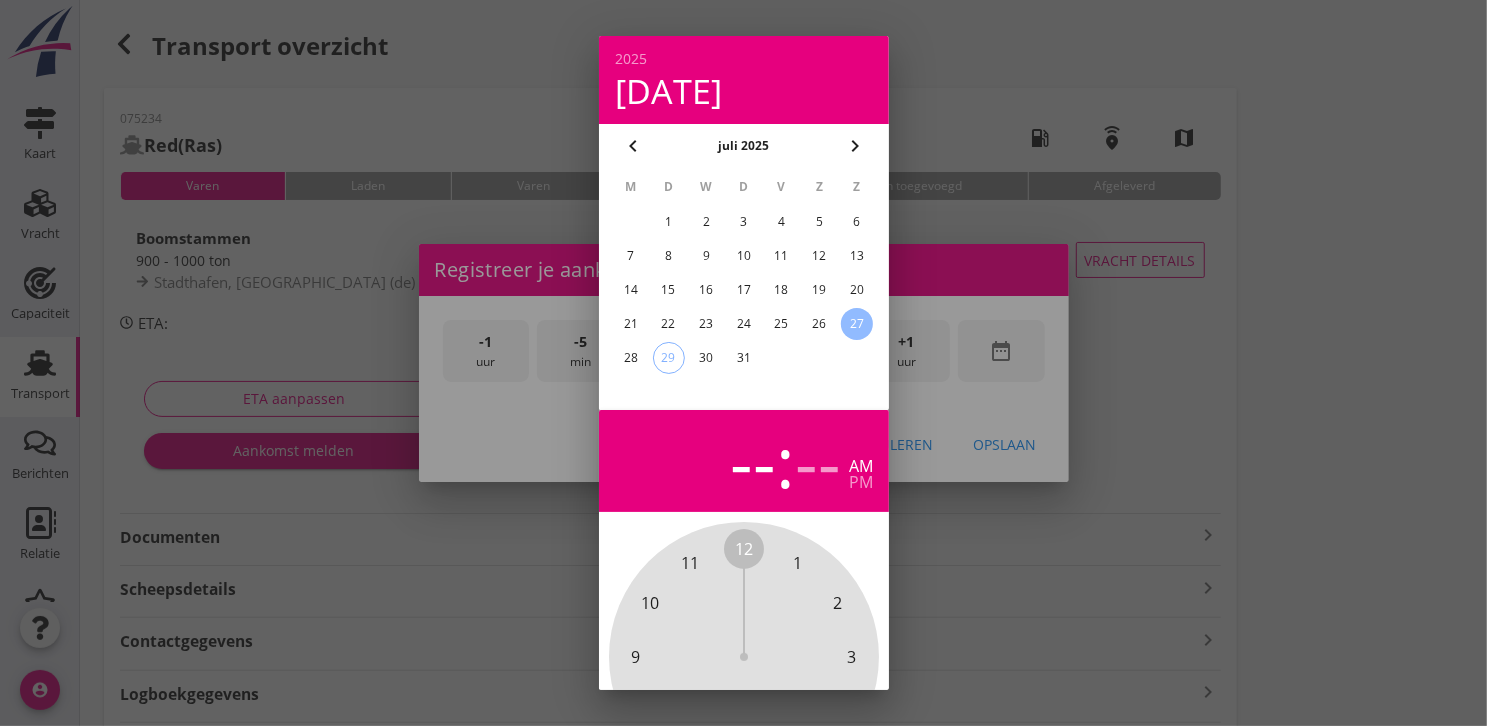 scroll, scrollTop: 196, scrollLeft: 0, axis: vertical 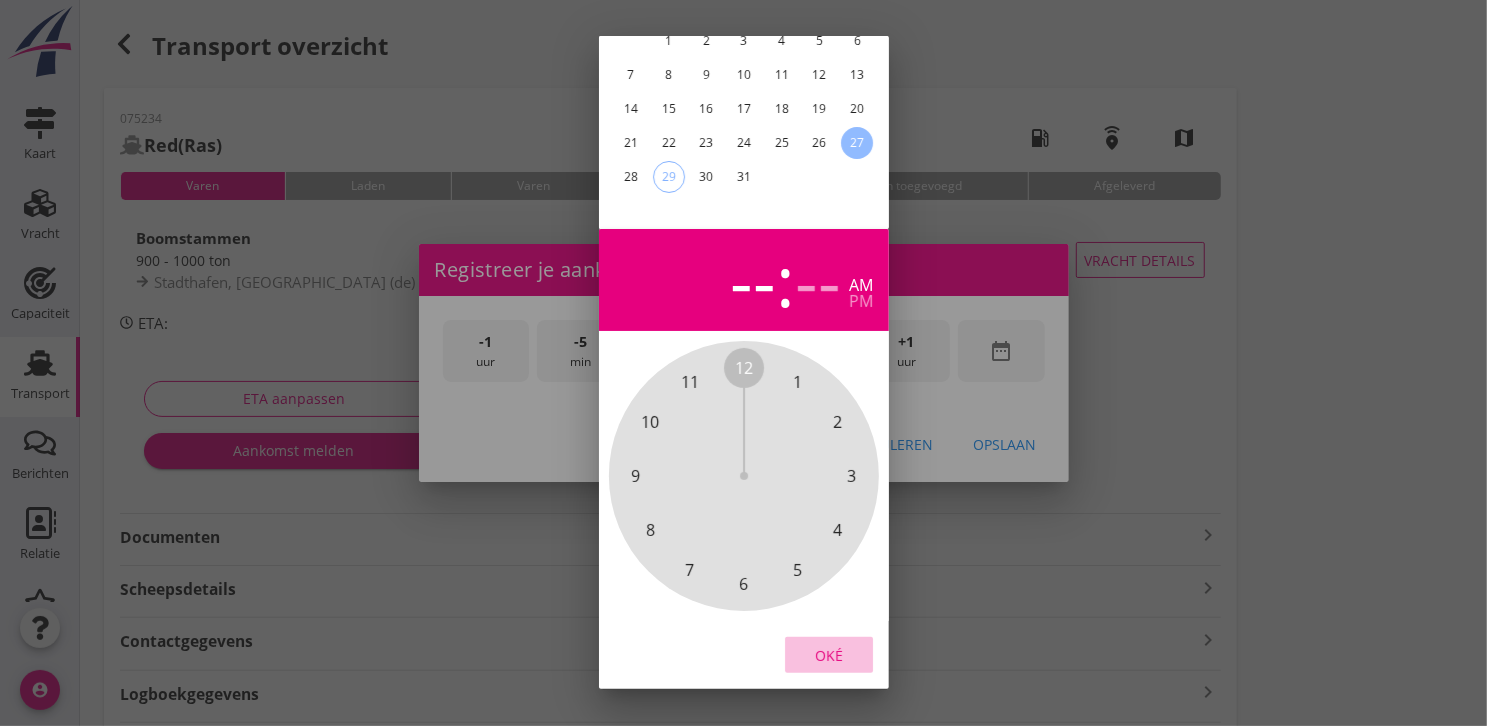 click on "Oké" at bounding box center [829, 655] 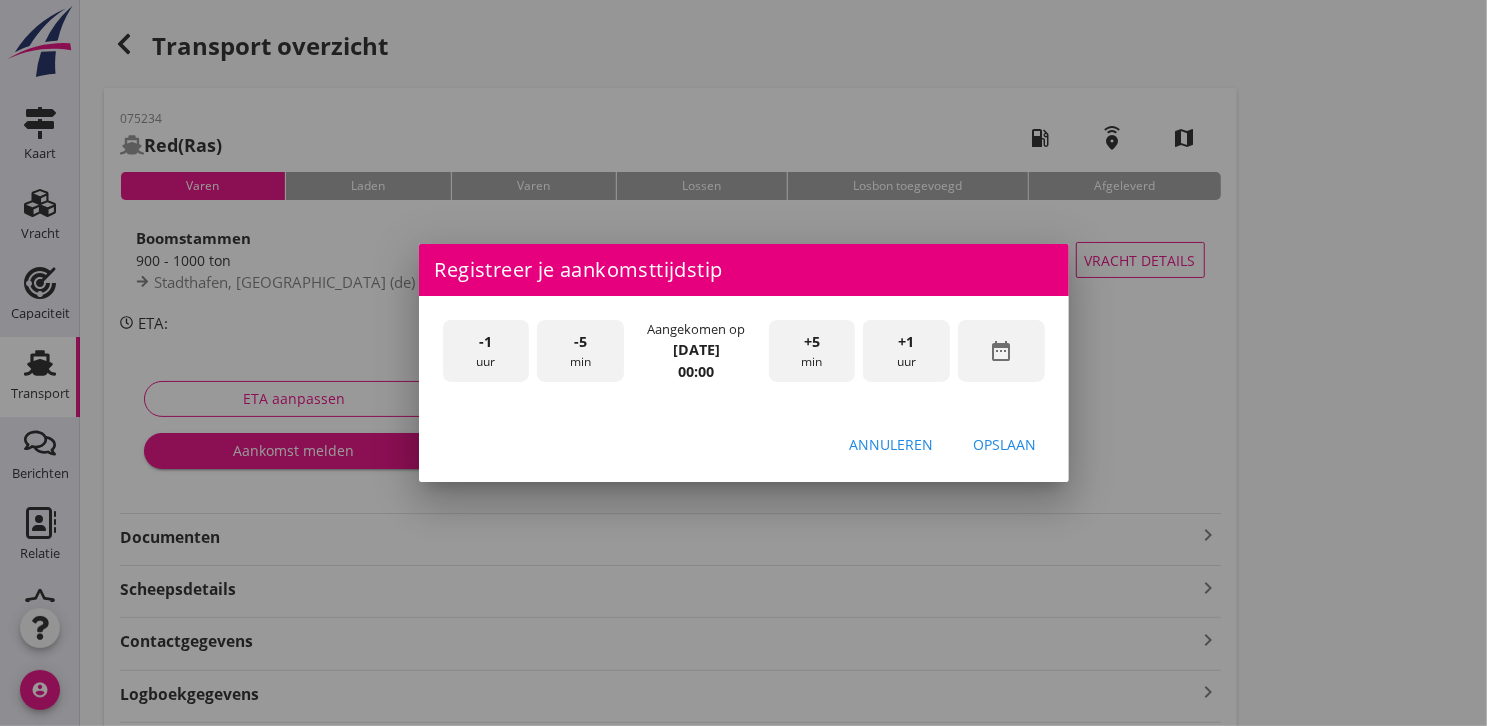 click on "+1" at bounding box center [907, 342] 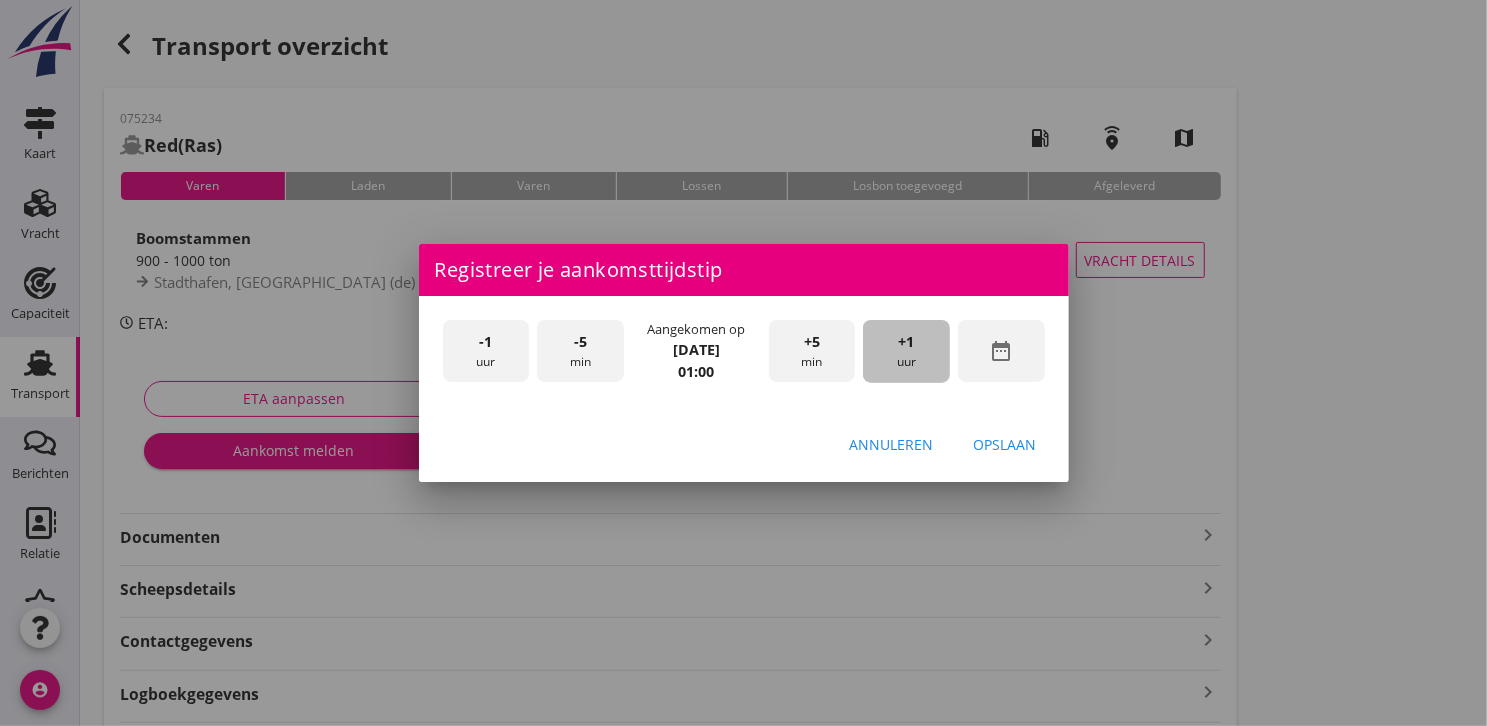 click on "+1" at bounding box center [907, 342] 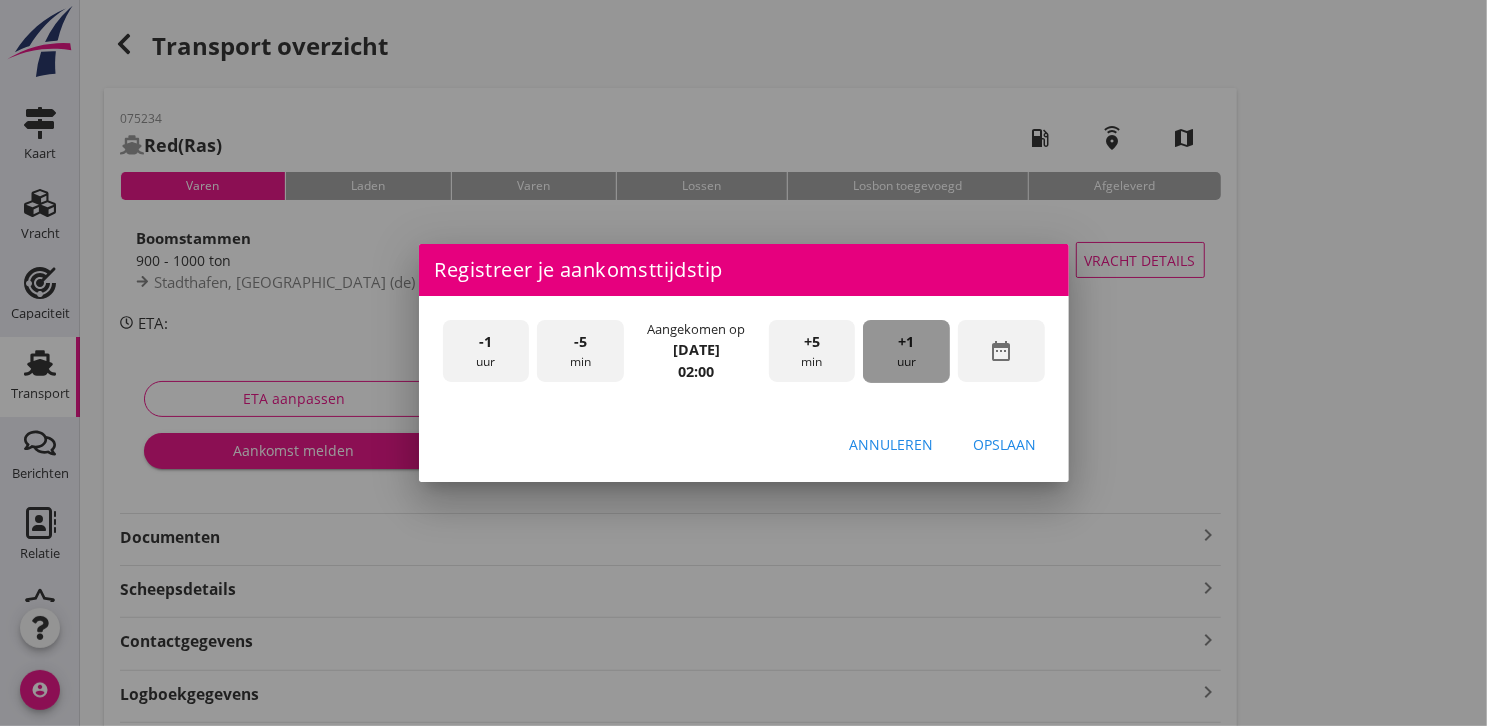 click on "+1" at bounding box center [907, 342] 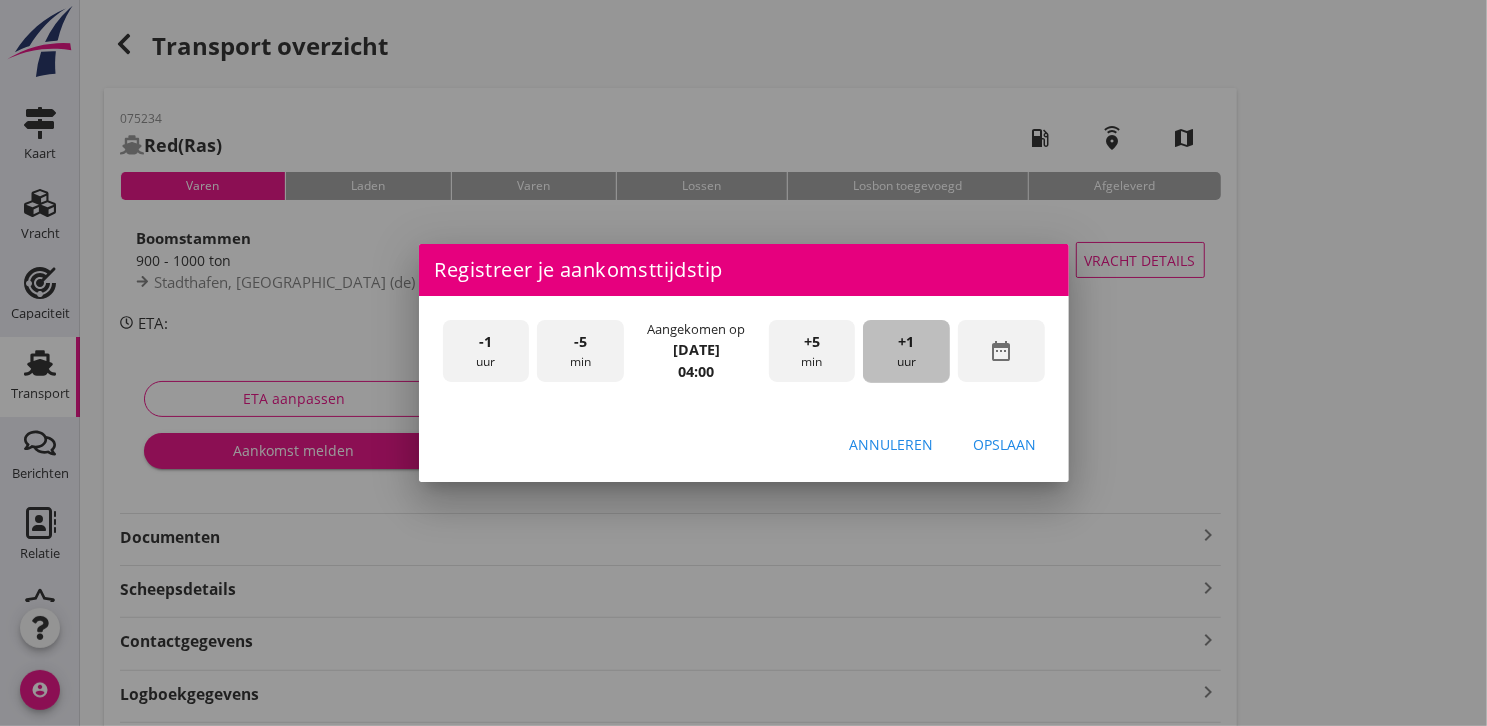 click on "+1" at bounding box center [907, 342] 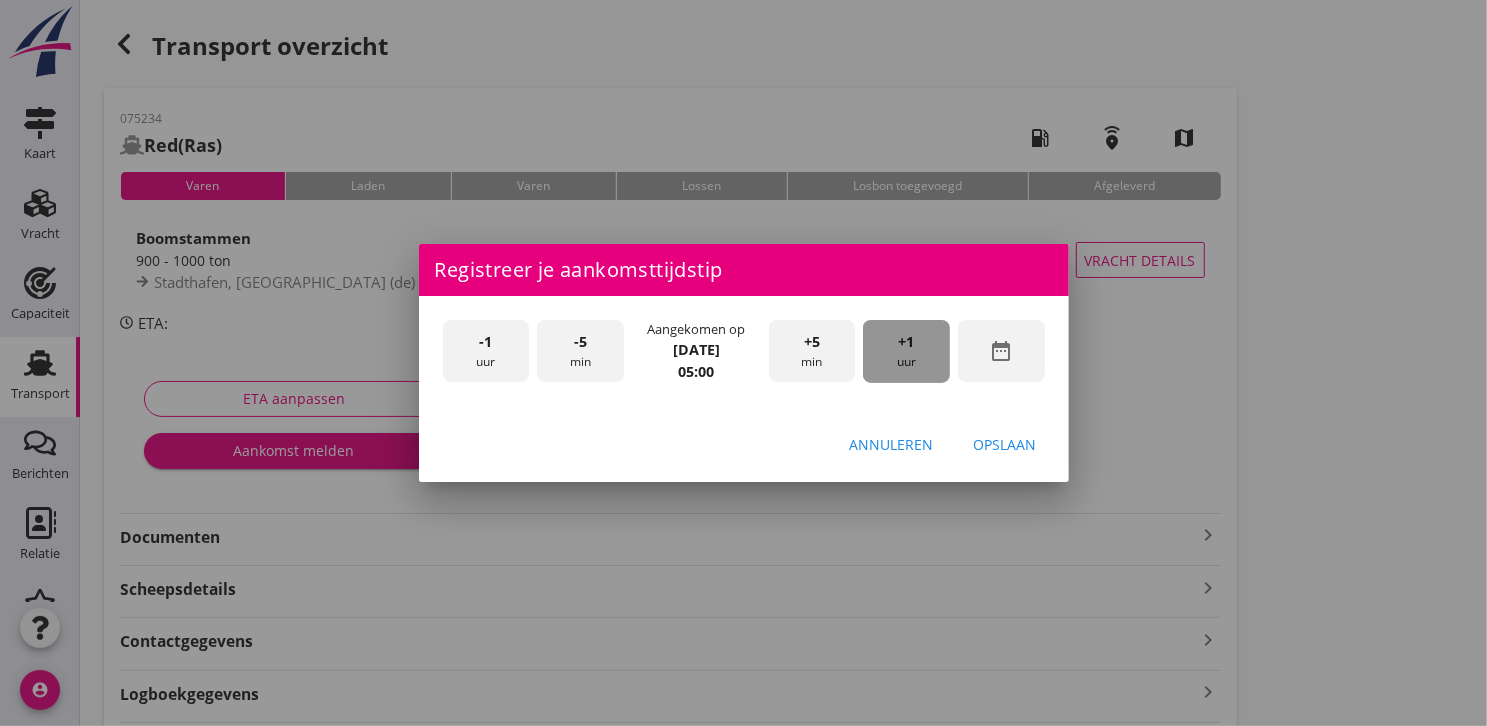 click on "+1" at bounding box center (907, 342) 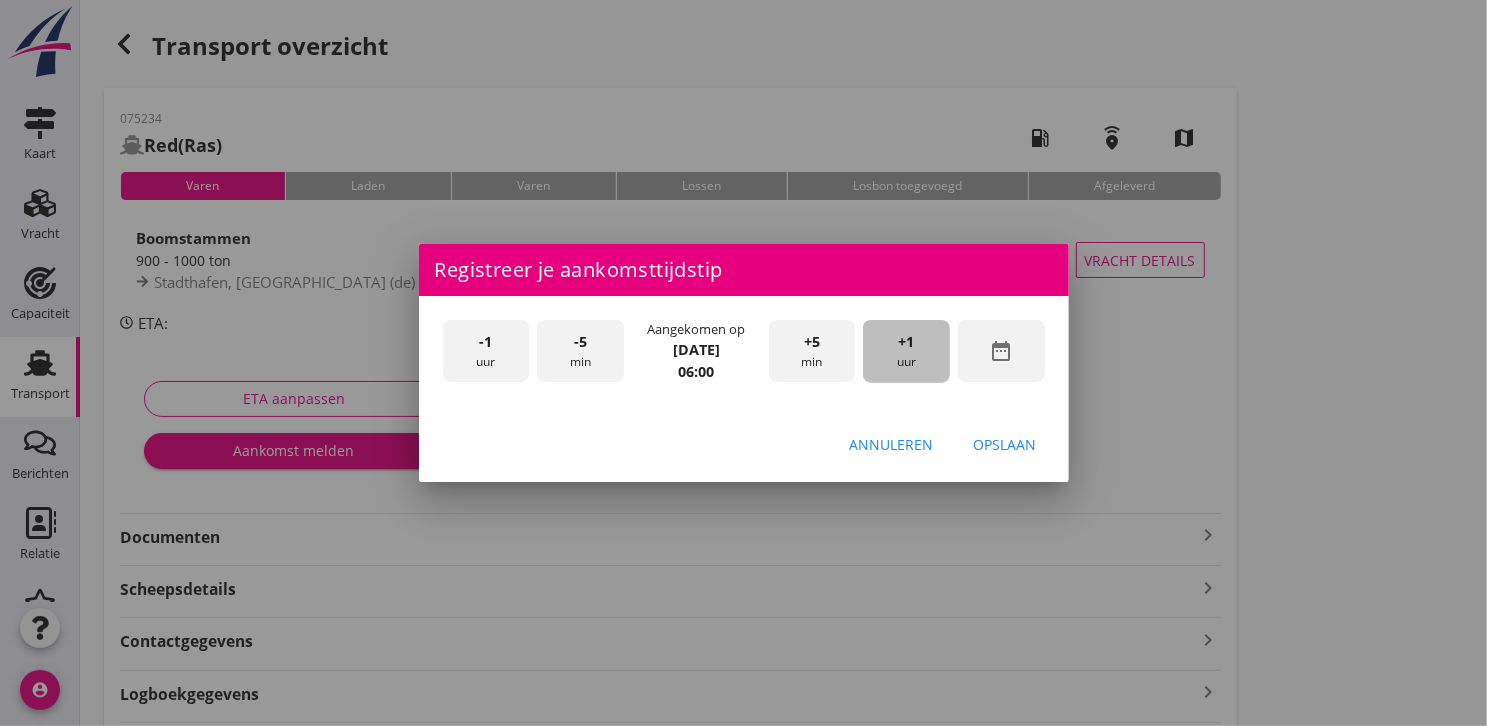 click on "+1" at bounding box center [907, 342] 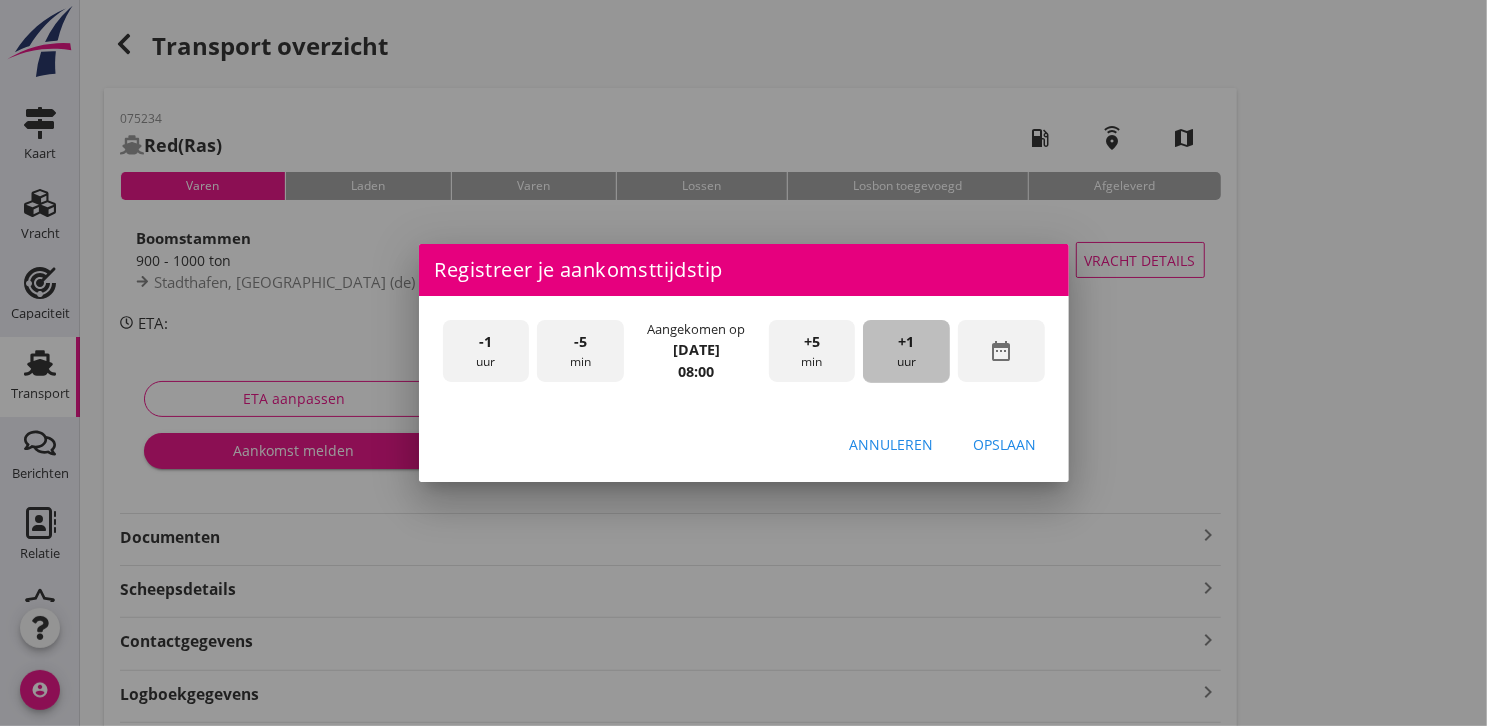 click on "+1" at bounding box center [907, 342] 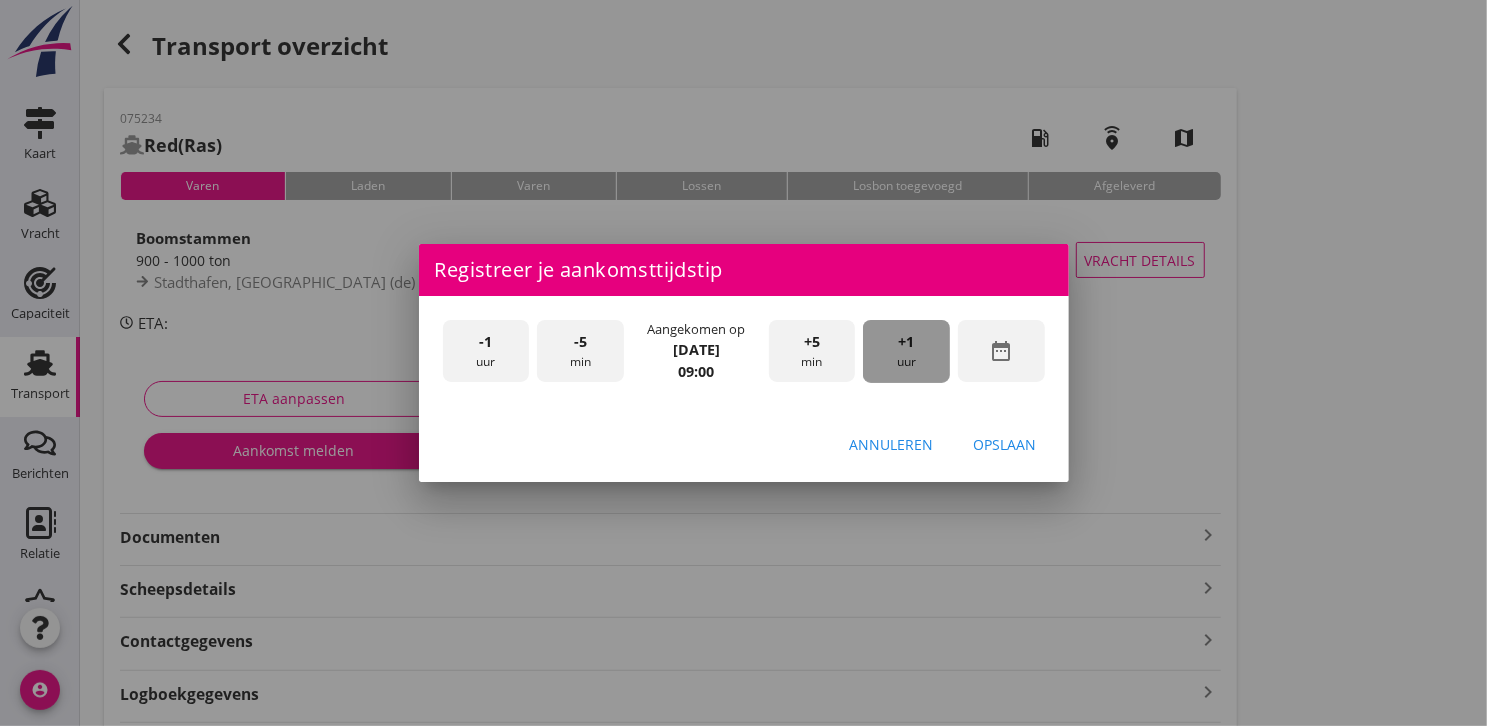click on "+1" at bounding box center (907, 342) 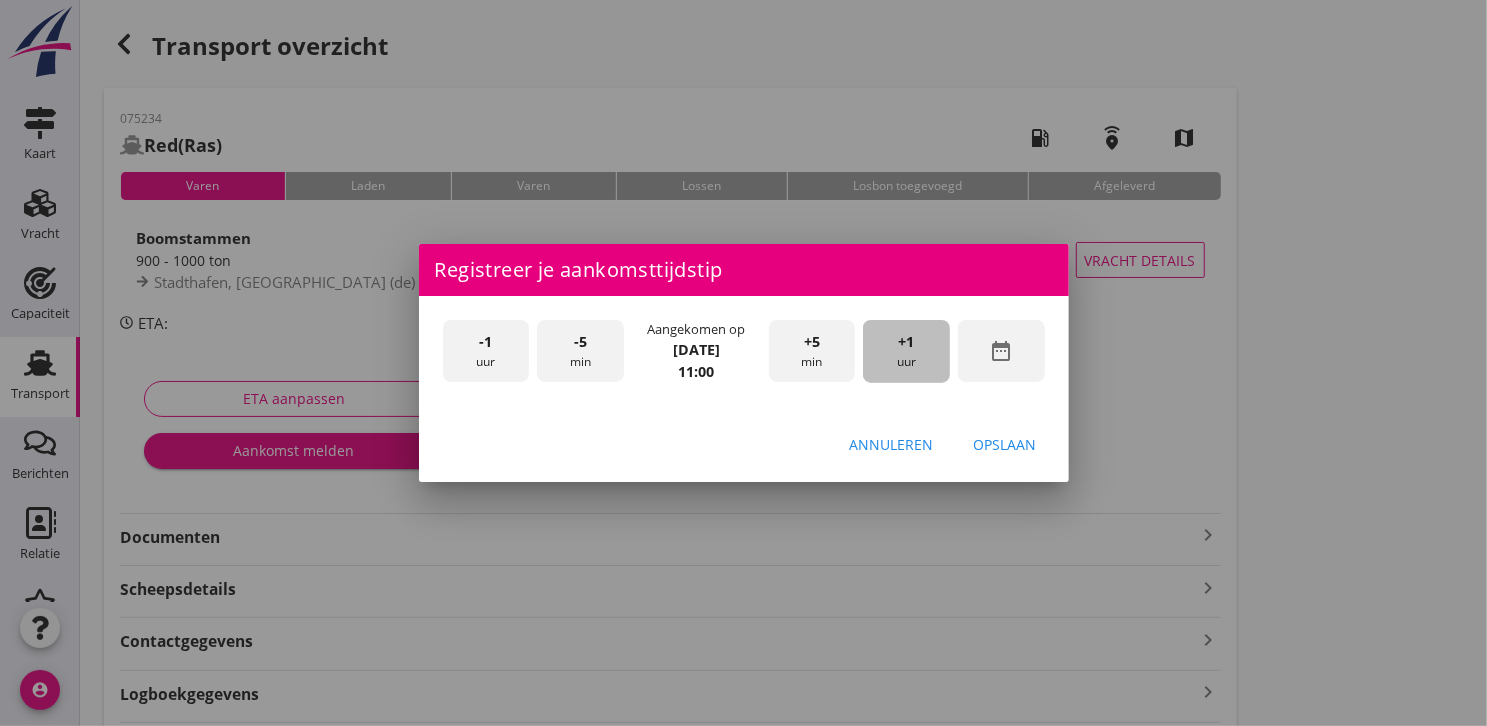 click on "+1" at bounding box center [907, 342] 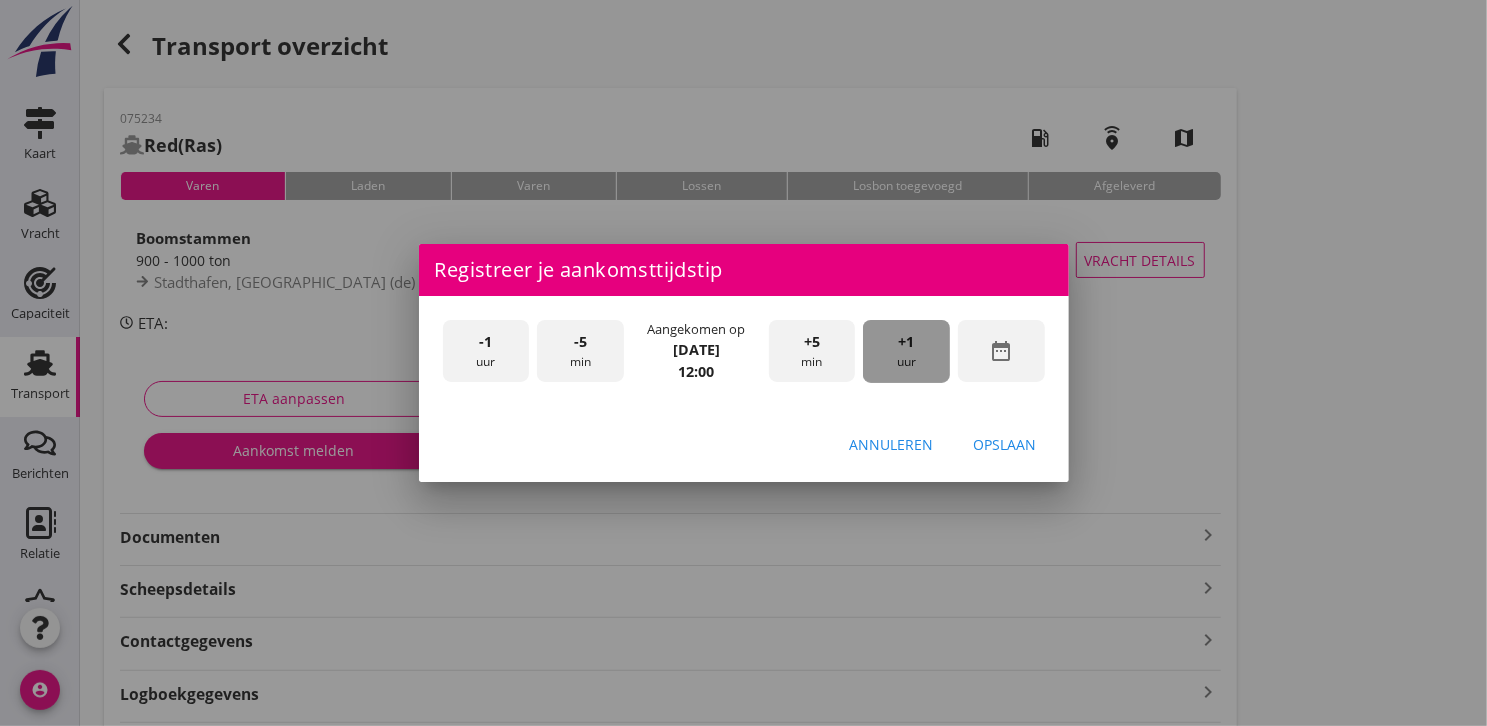 click on "+1" at bounding box center (907, 342) 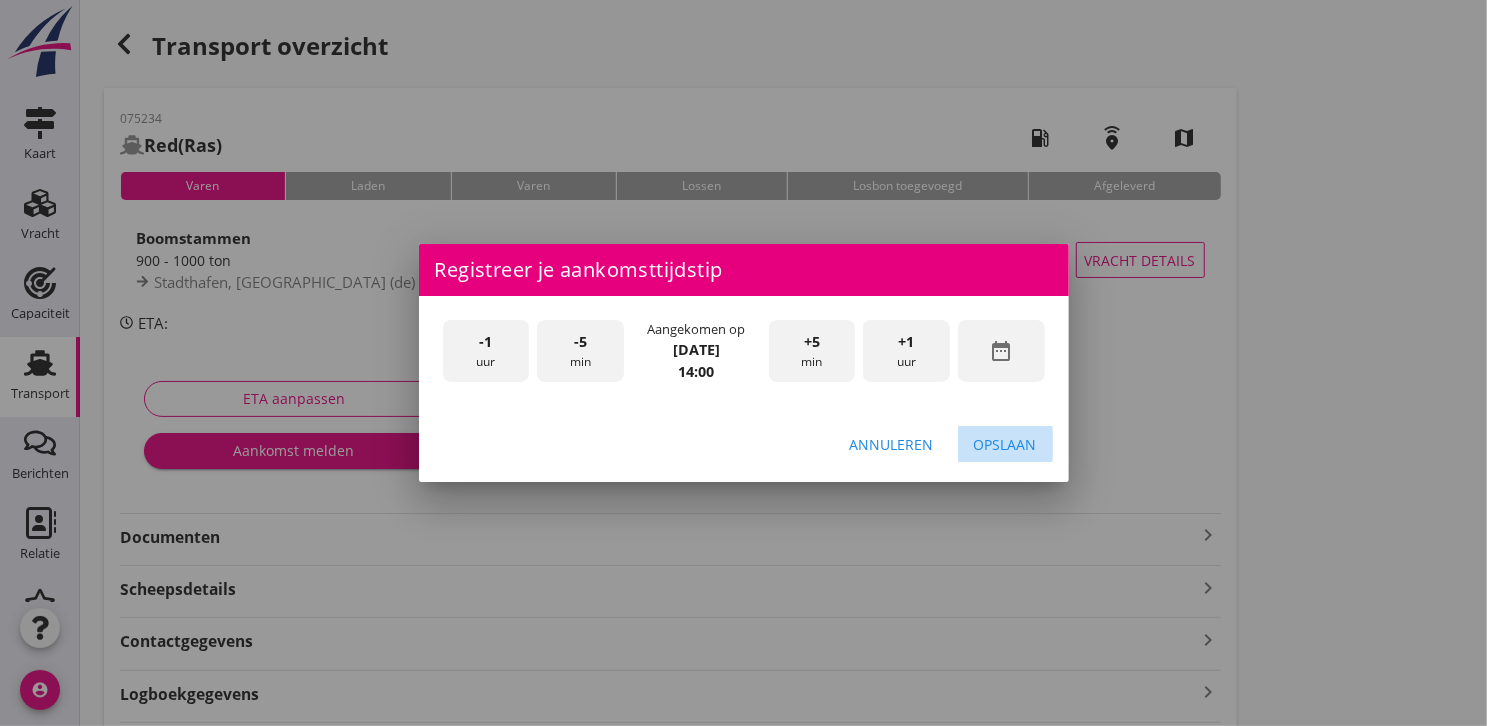 click on "Opslaan" at bounding box center (1005, 444) 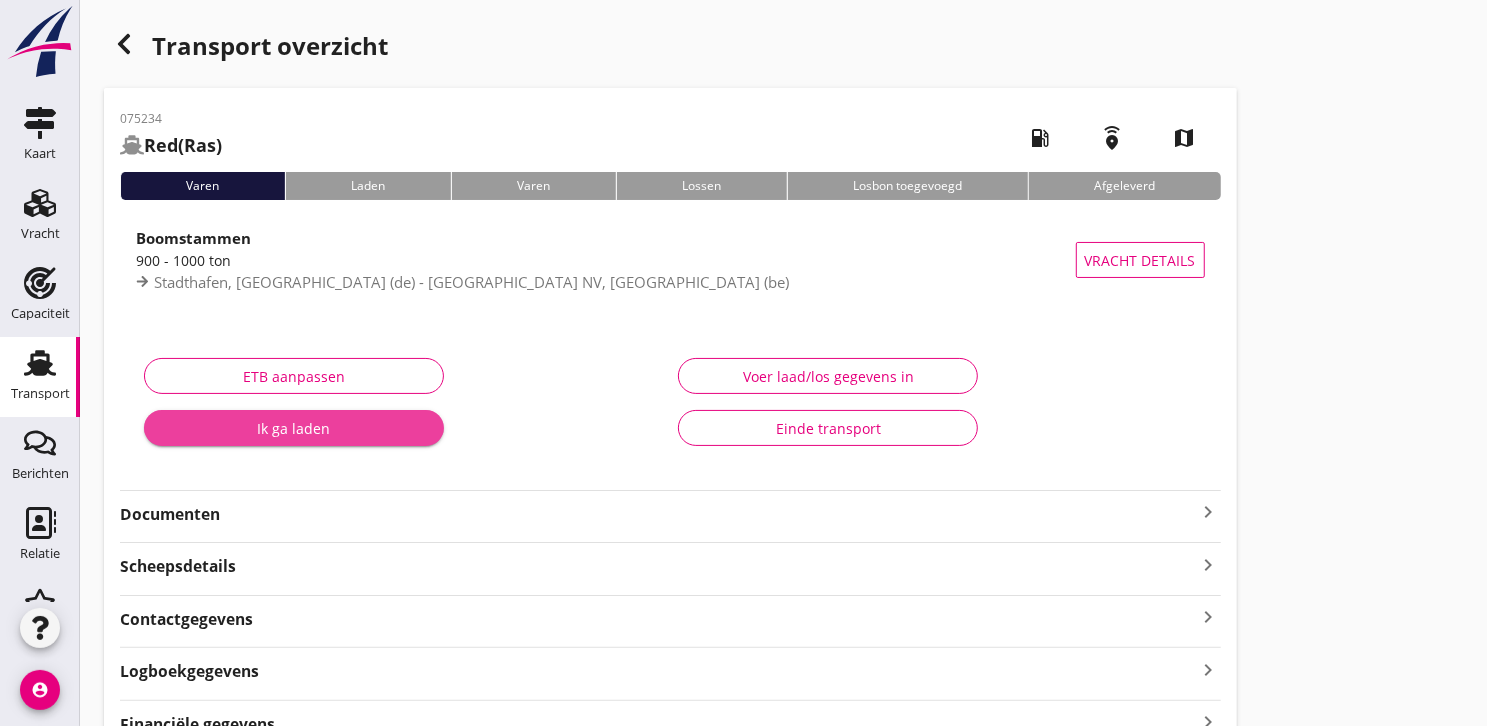 click on "Ik ga laden" at bounding box center (294, 428) 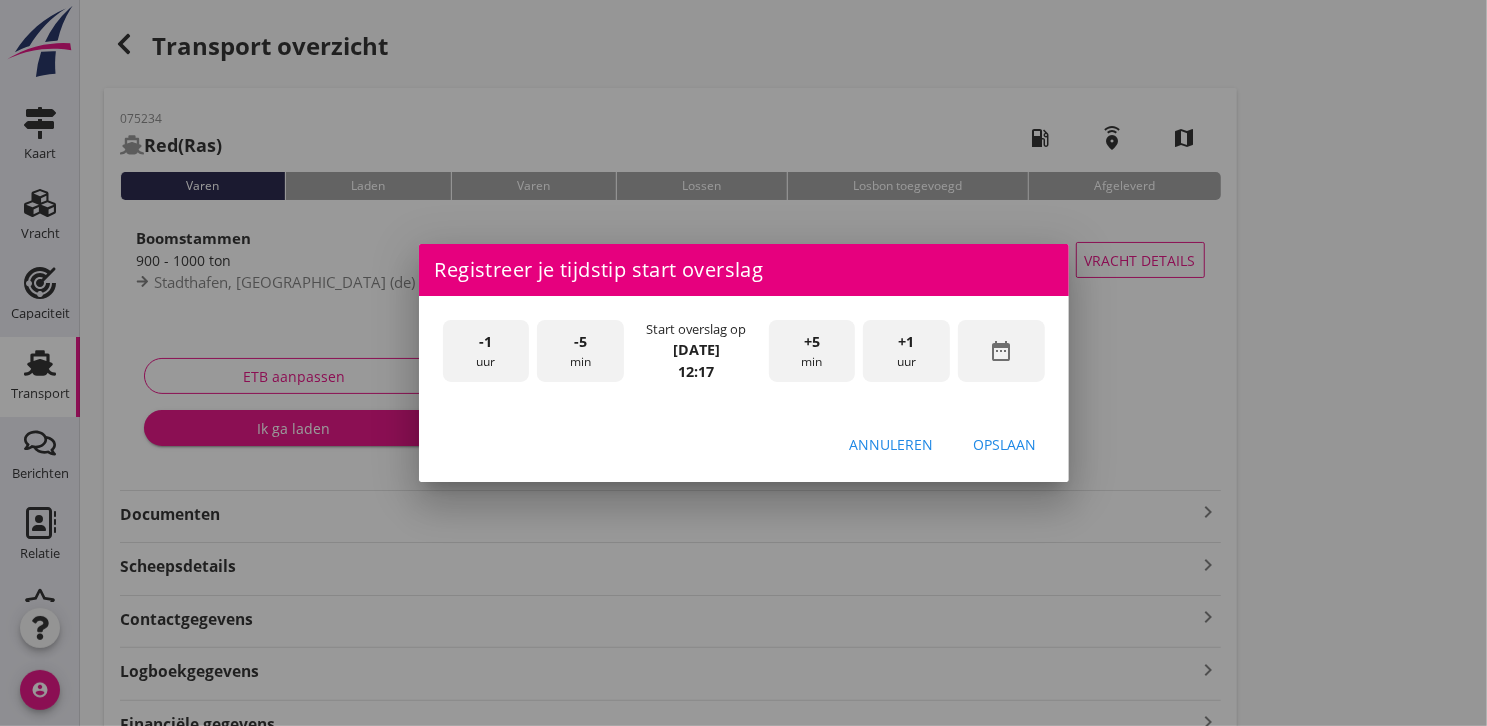click on "date_range" at bounding box center (1001, 351) 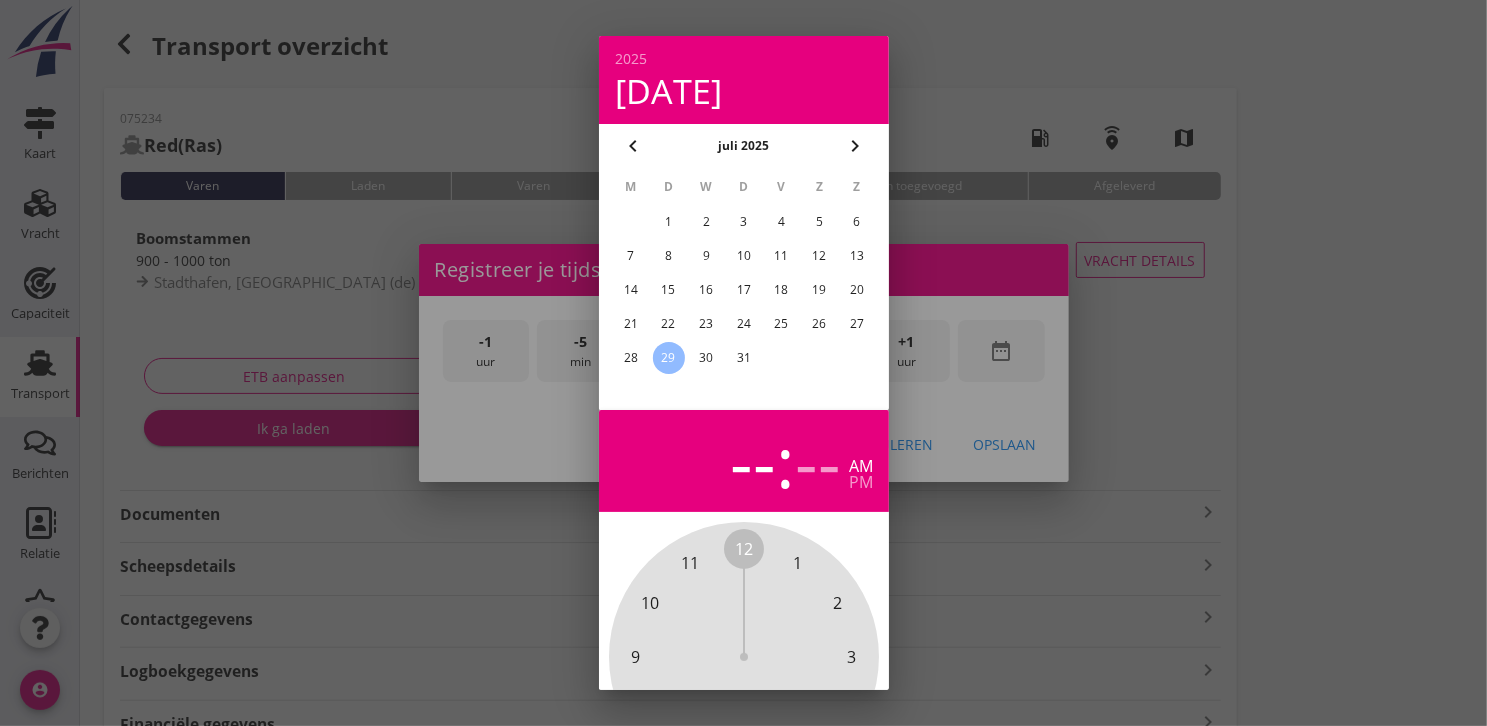 click on "28" at bounding box center [630, 358] 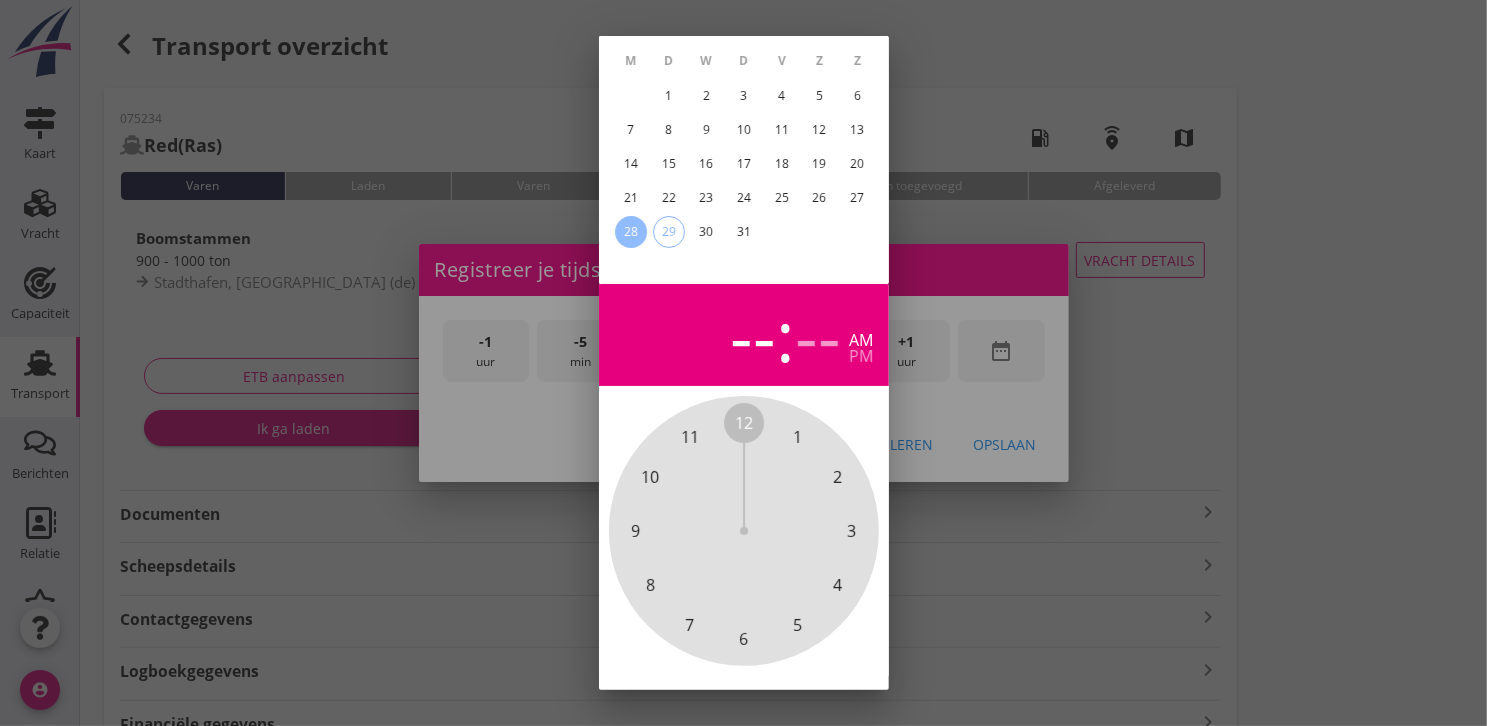 scroll, scrollTop: 196, scrollLeft: 0, axis: vertical 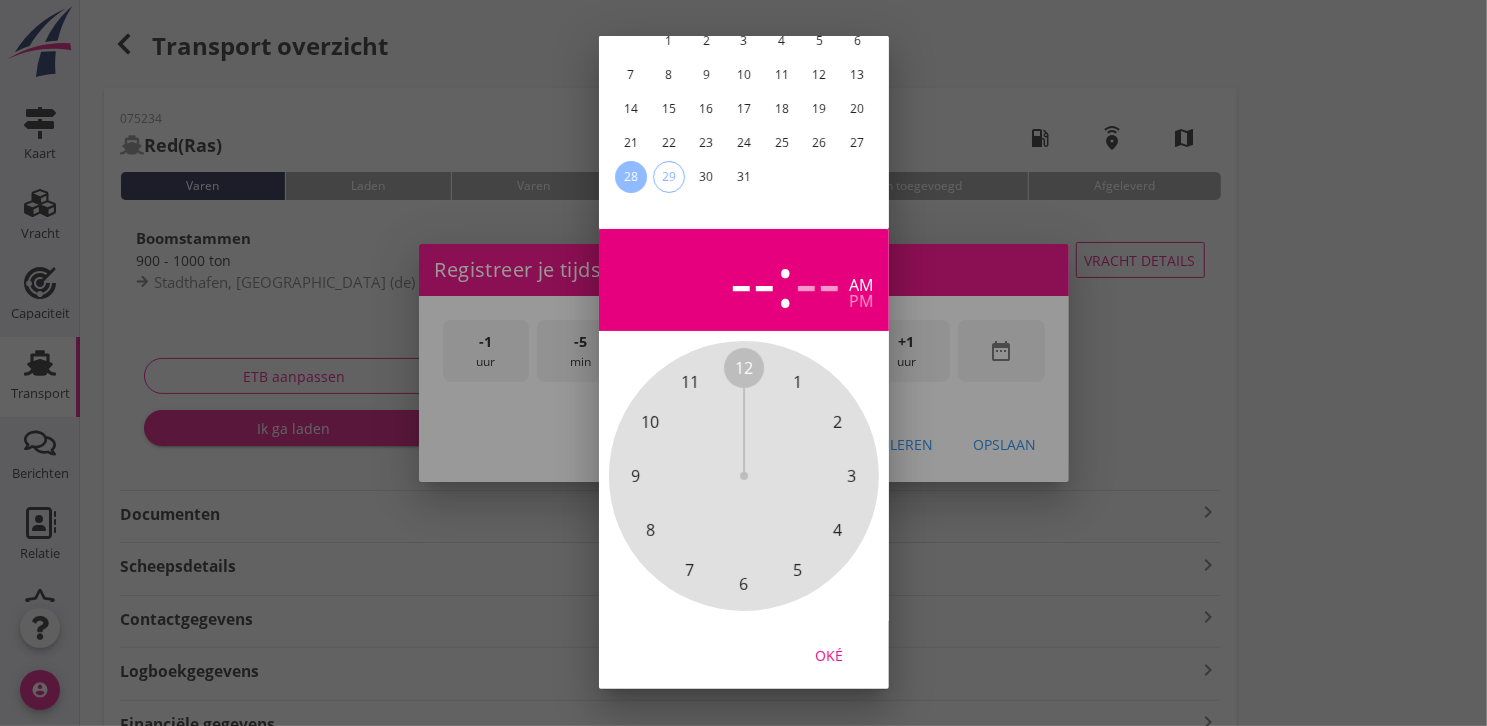 click on "Oké" at bounding box center (829, 655) 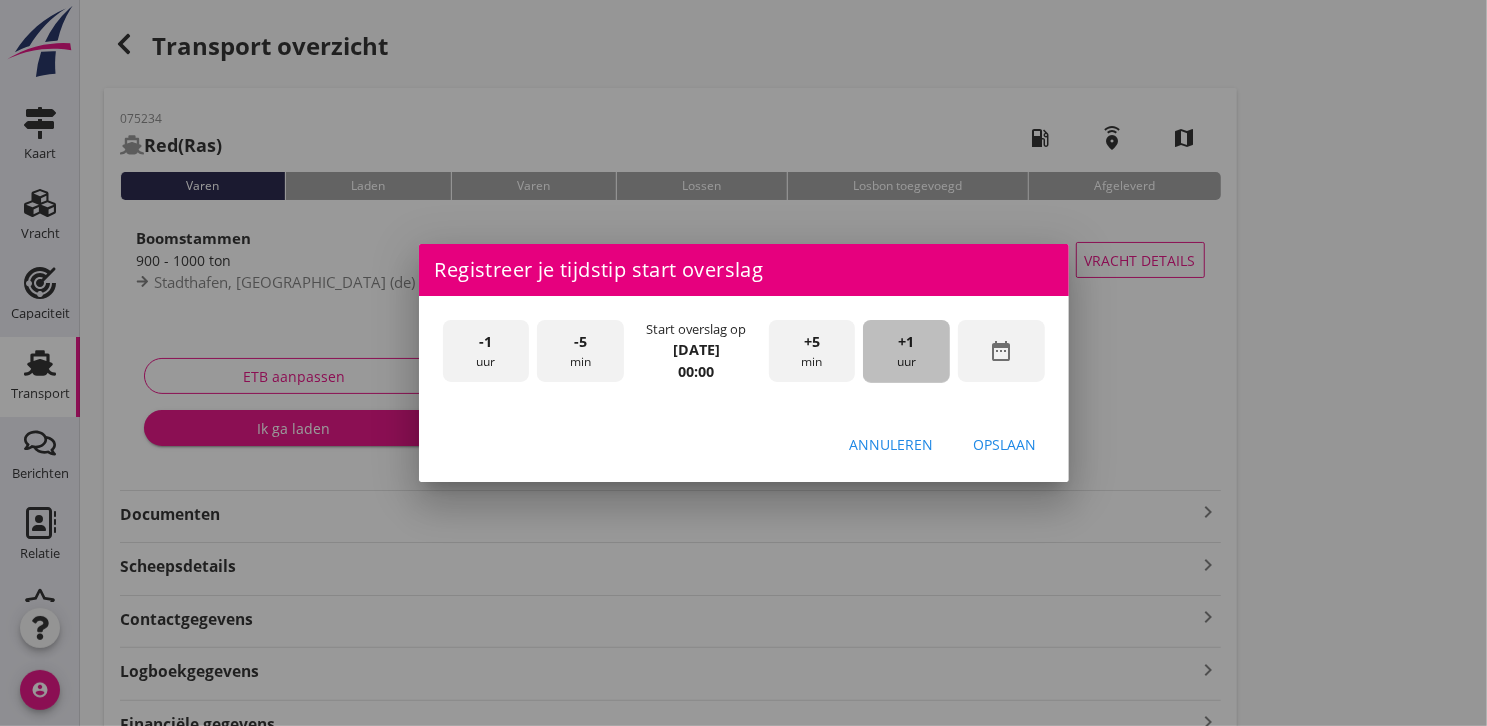 click on "+1  uur" at bounding box center [906, 351] 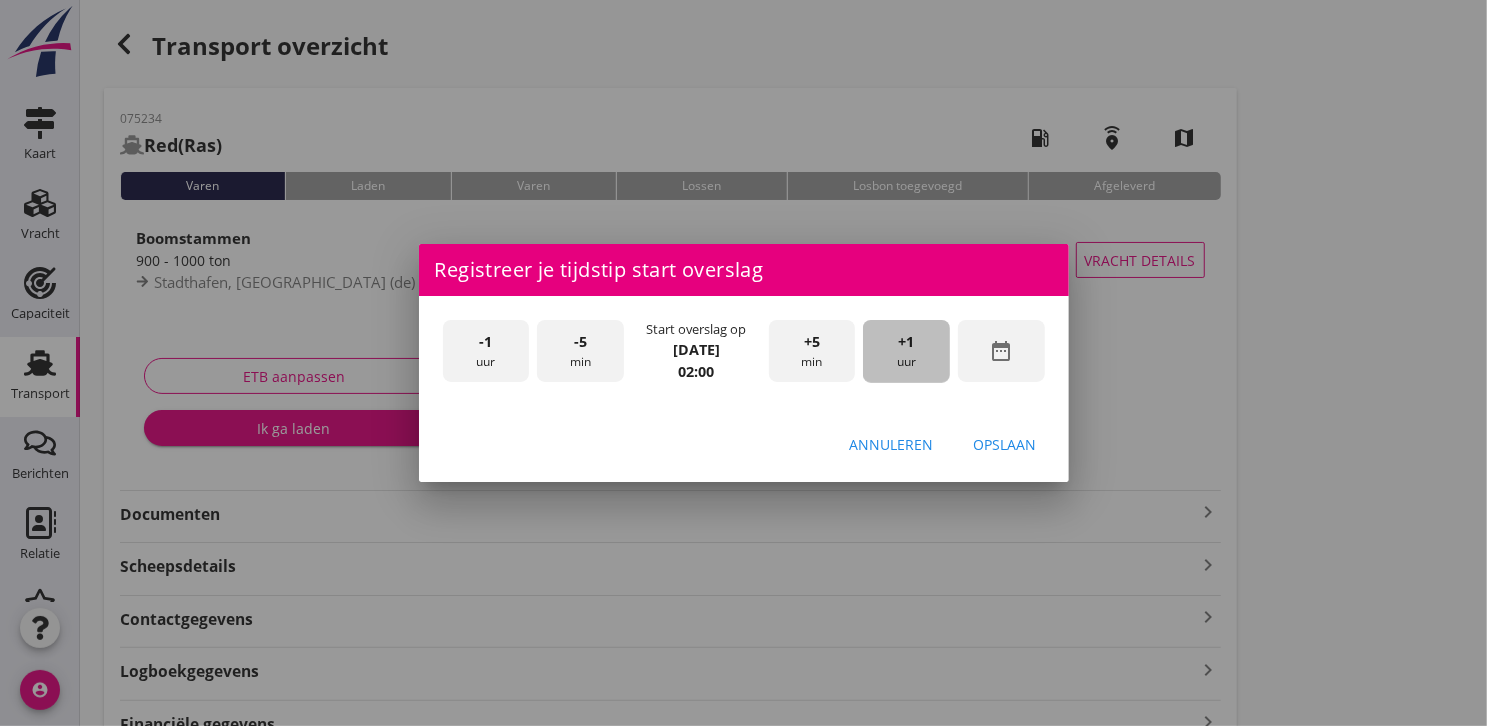 click on "+1  uur" at bounding box center (906, 351) 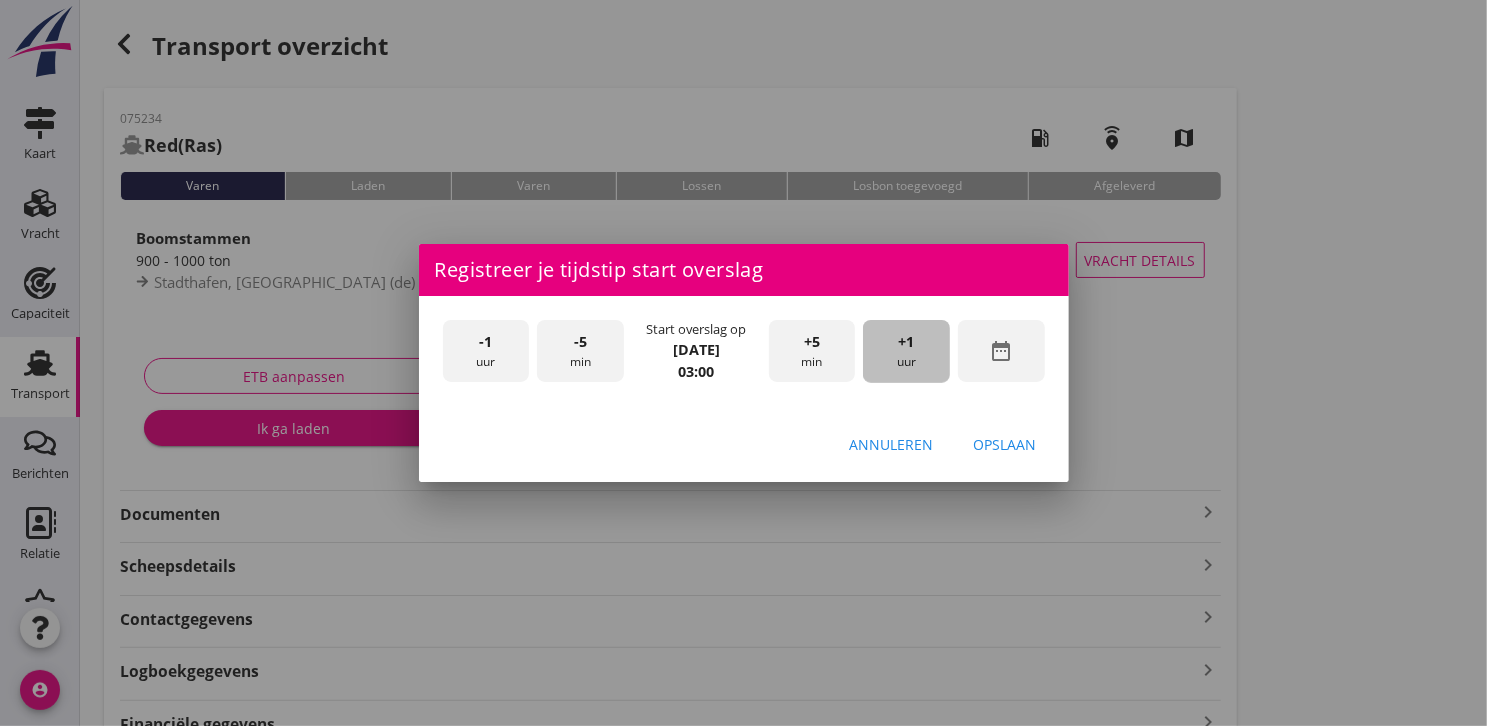 click on "+1  uur" at bounding box center (906, 351) 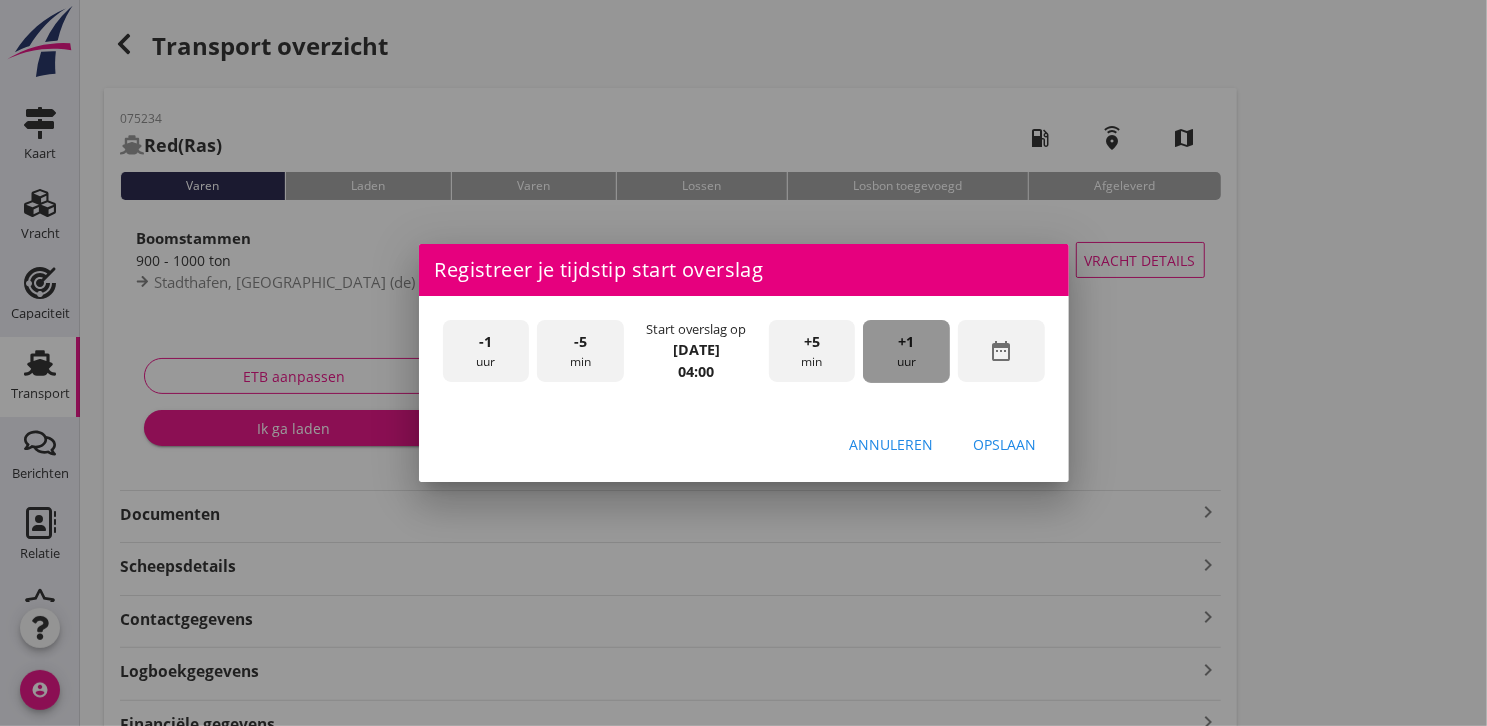 click on "+1  uur" at bounding box center [906, 351] 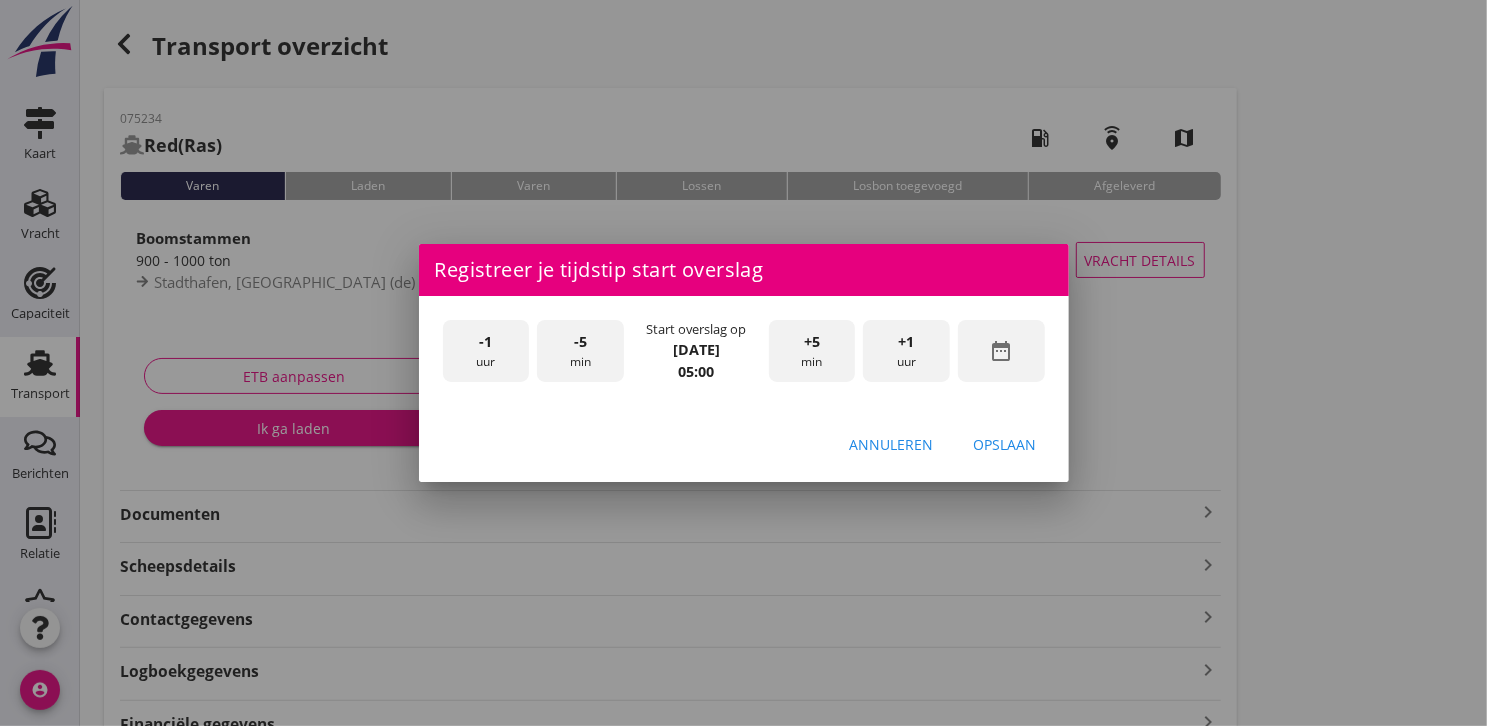 click on "+1  uur" at bounding box center [906, 351] 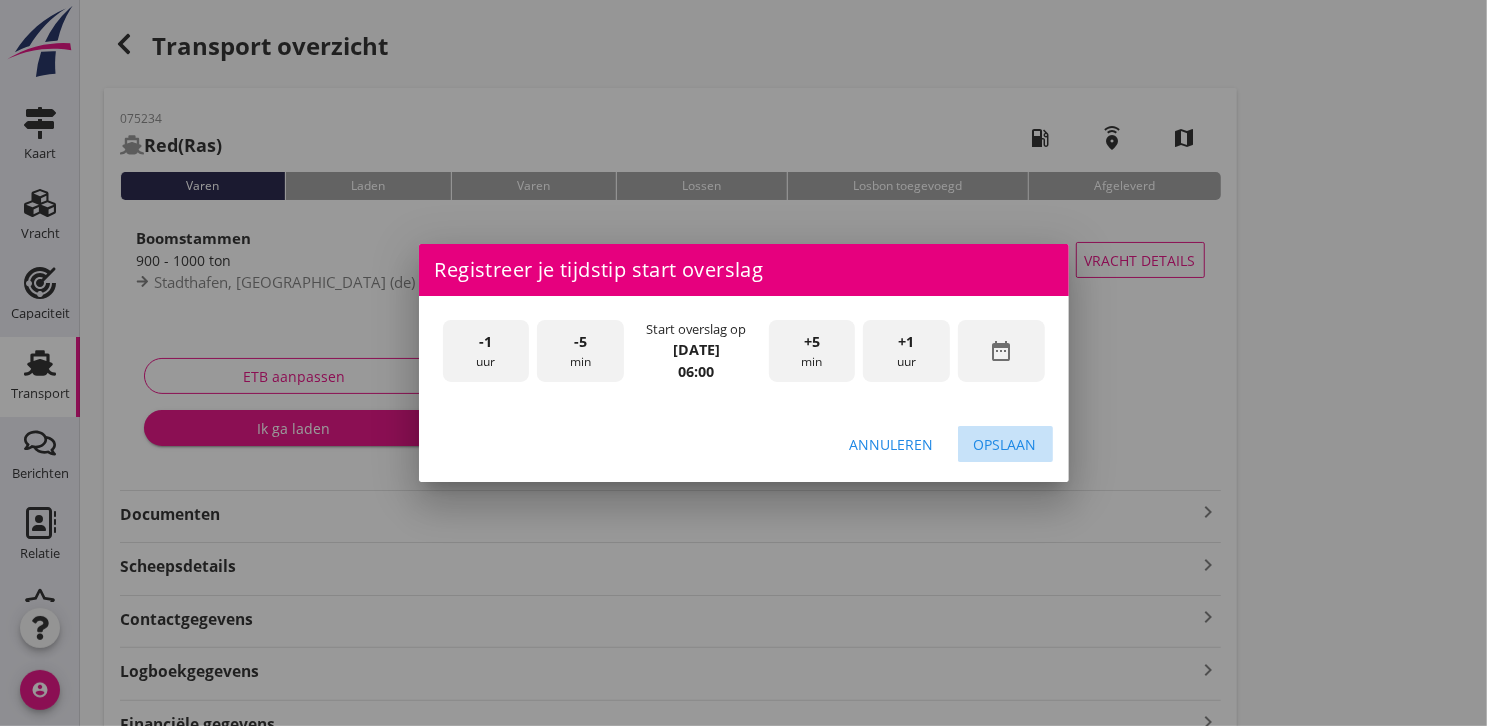click on "Opslaan" at bounding box center (1005, 444) 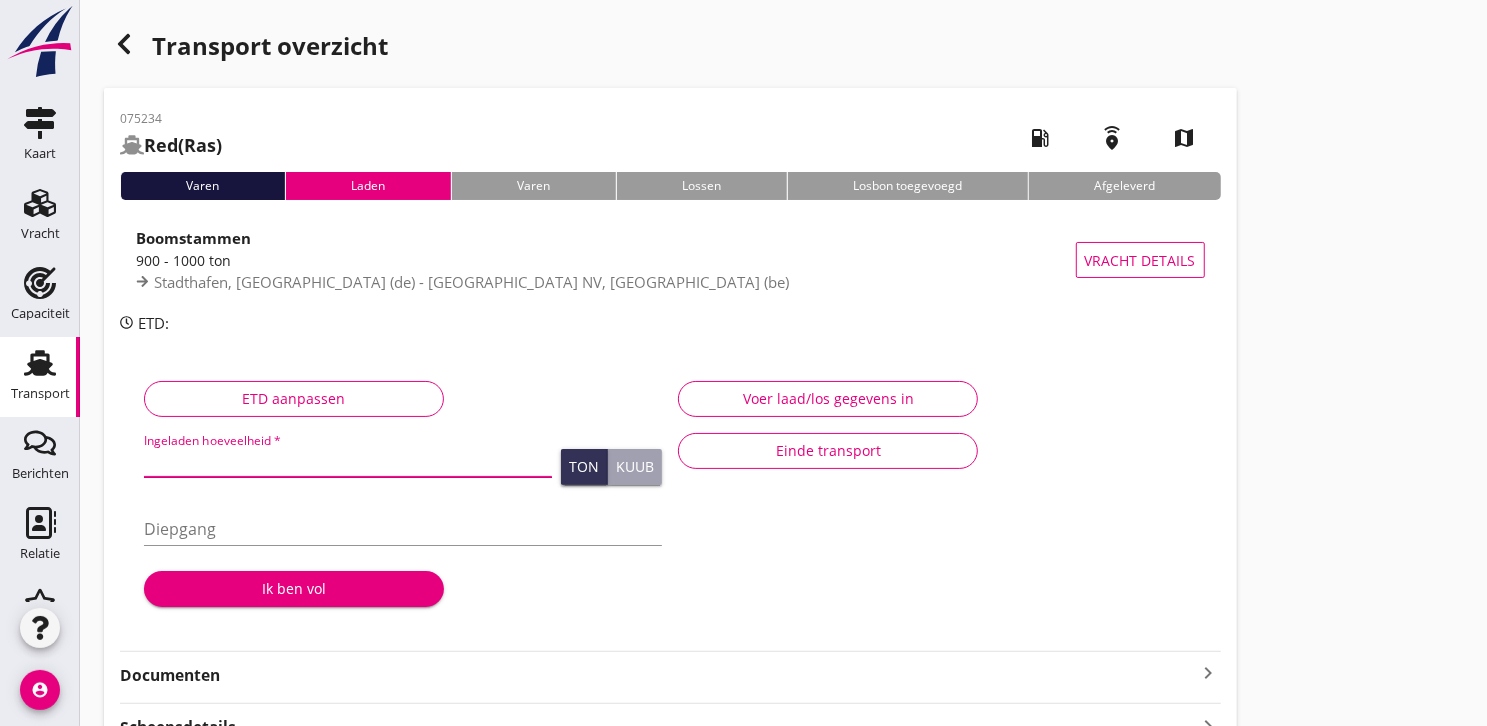 click at bounding box center [348, 461] 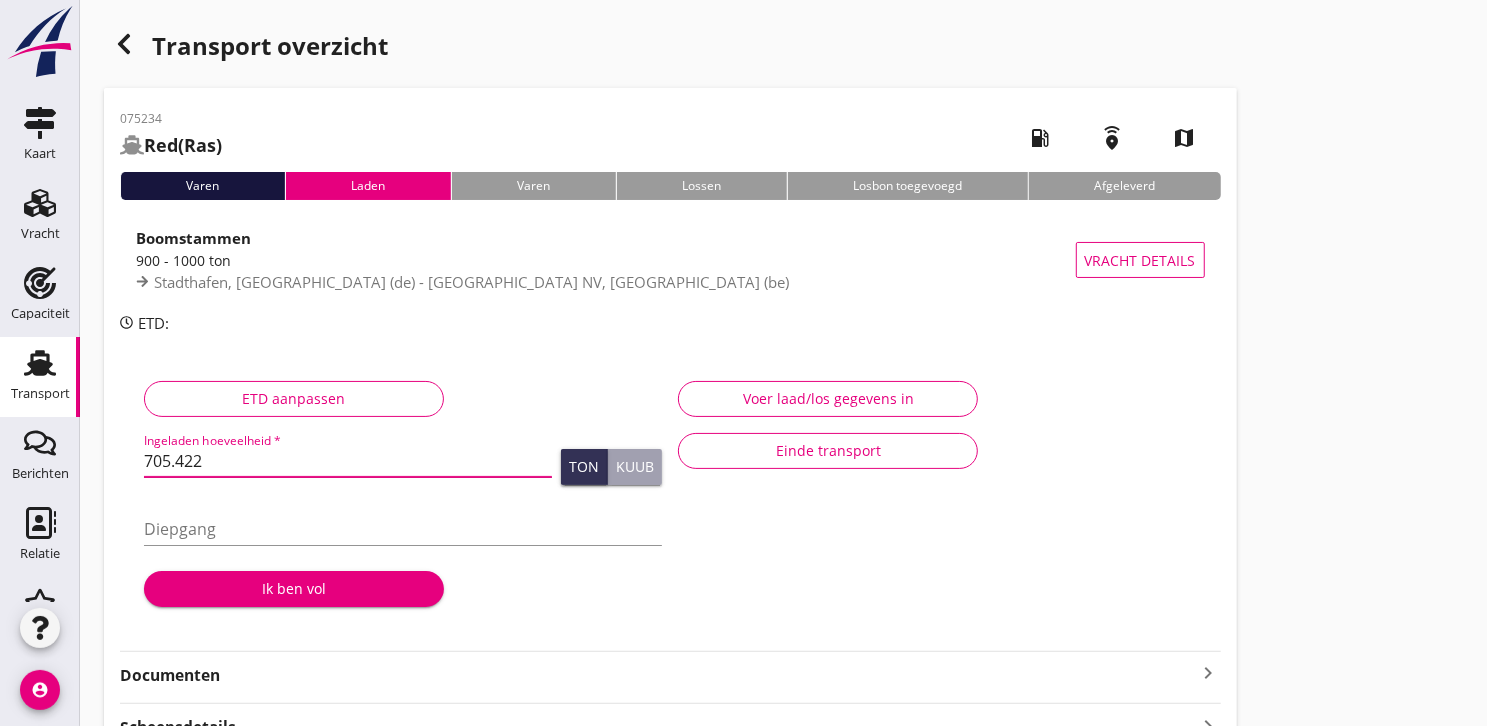type on "705.422" 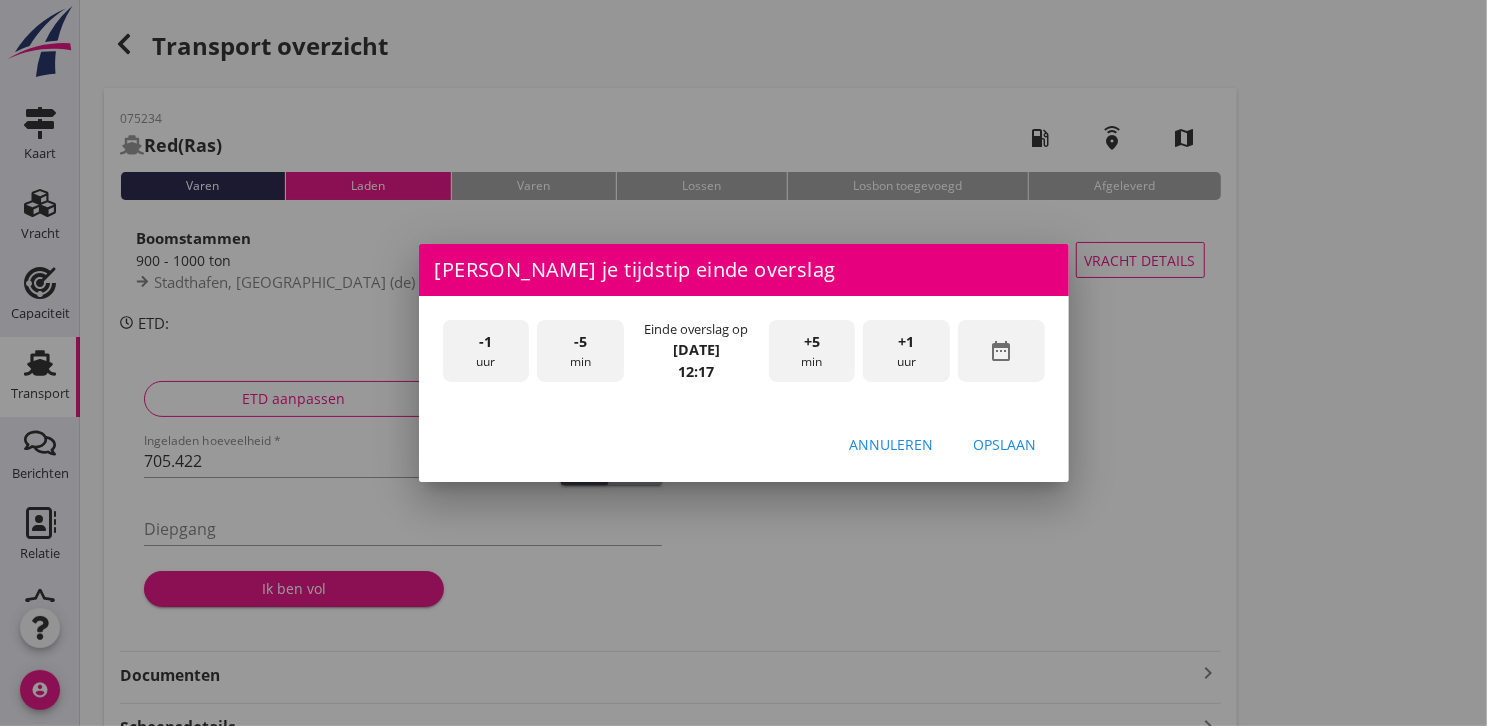 click on "-5  min" at bounding box center [580, 351] 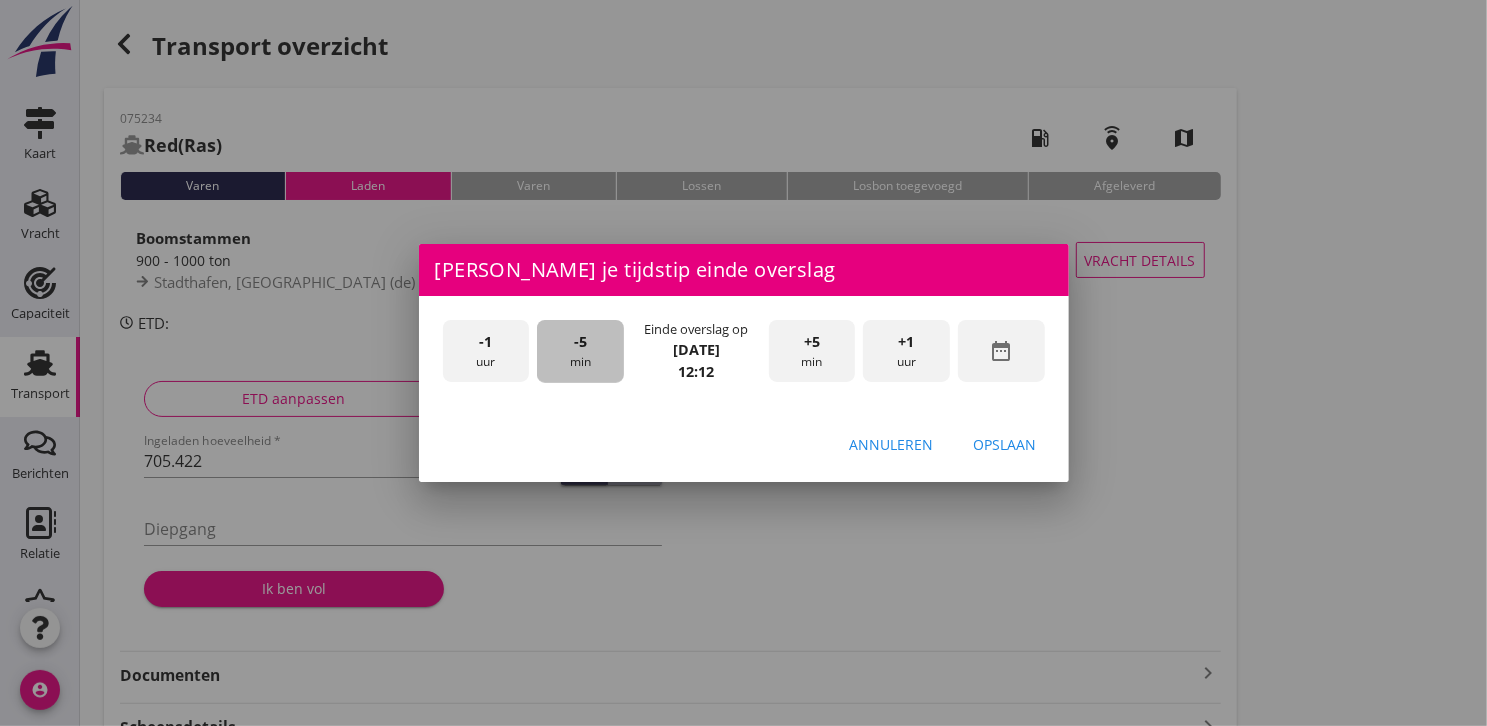 click on "-5  min" at bounding box center (580, 351) 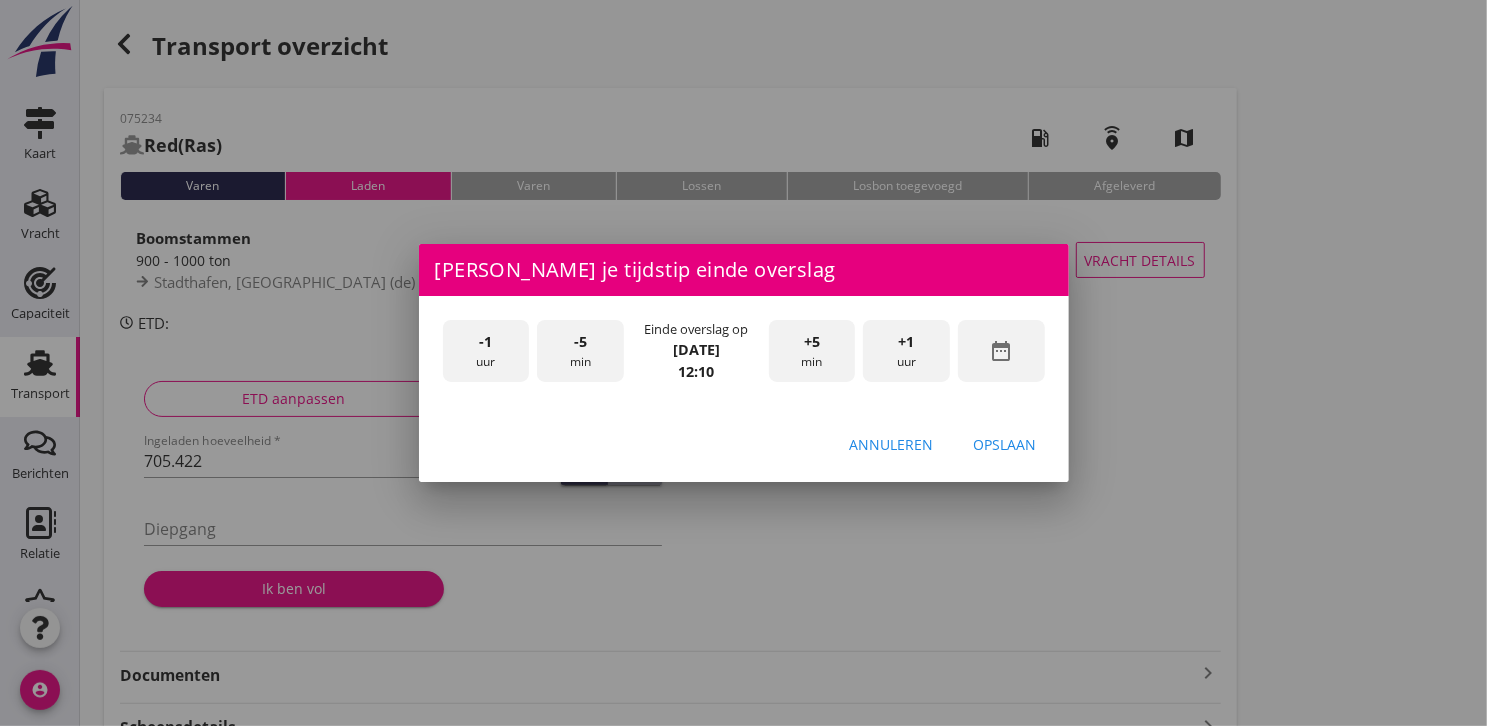 click on "-5  min" at bounding box center [580, 351] 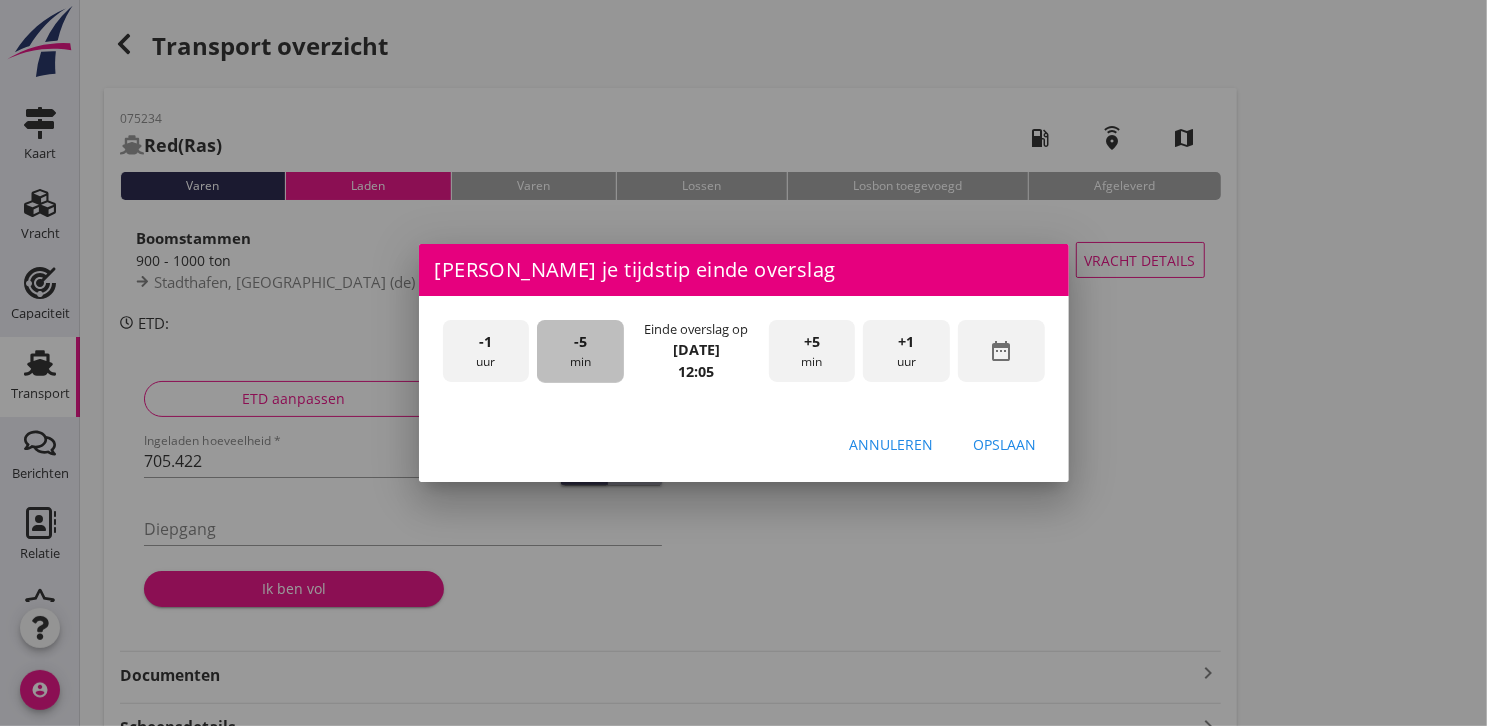 click on "-5  min" at bounding box center (580, 351) 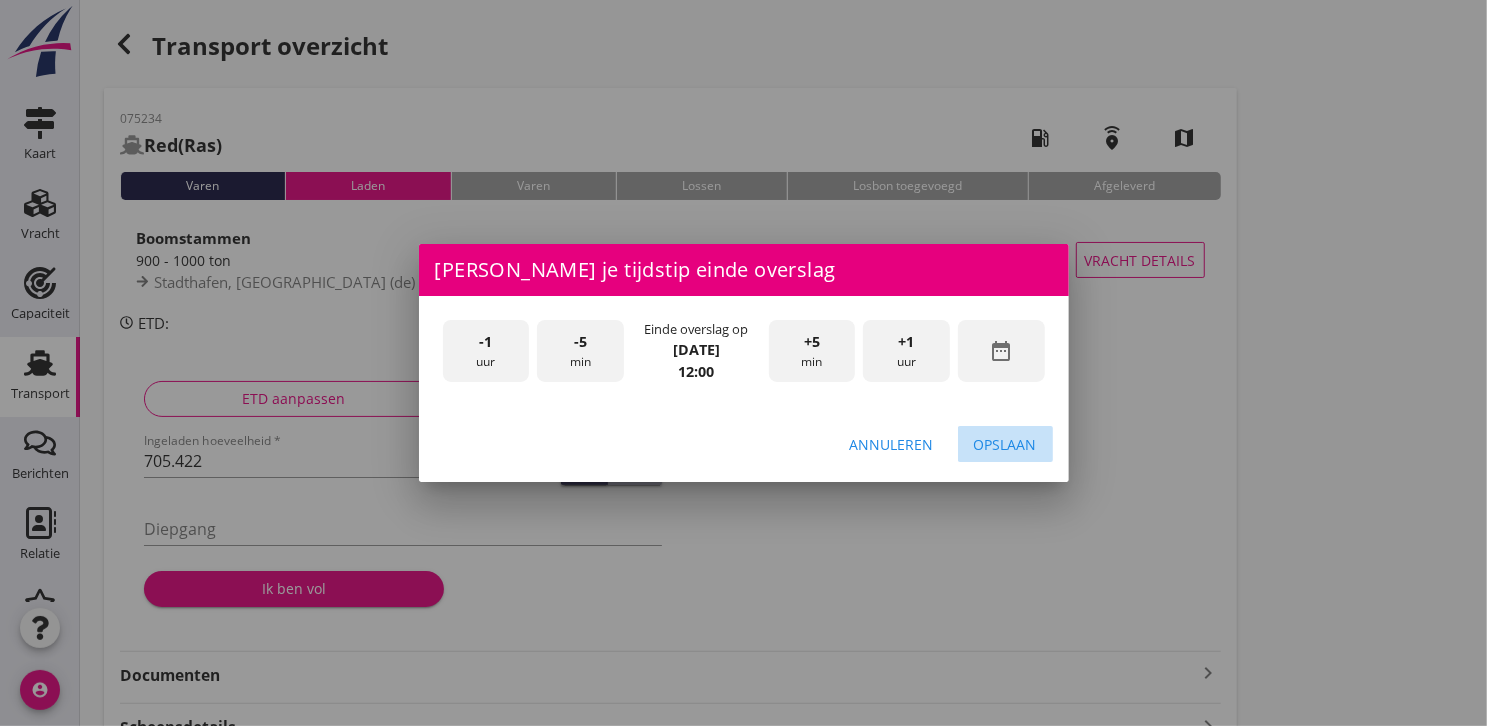 click on "Opslaan" at bounding box center (1005, 444) 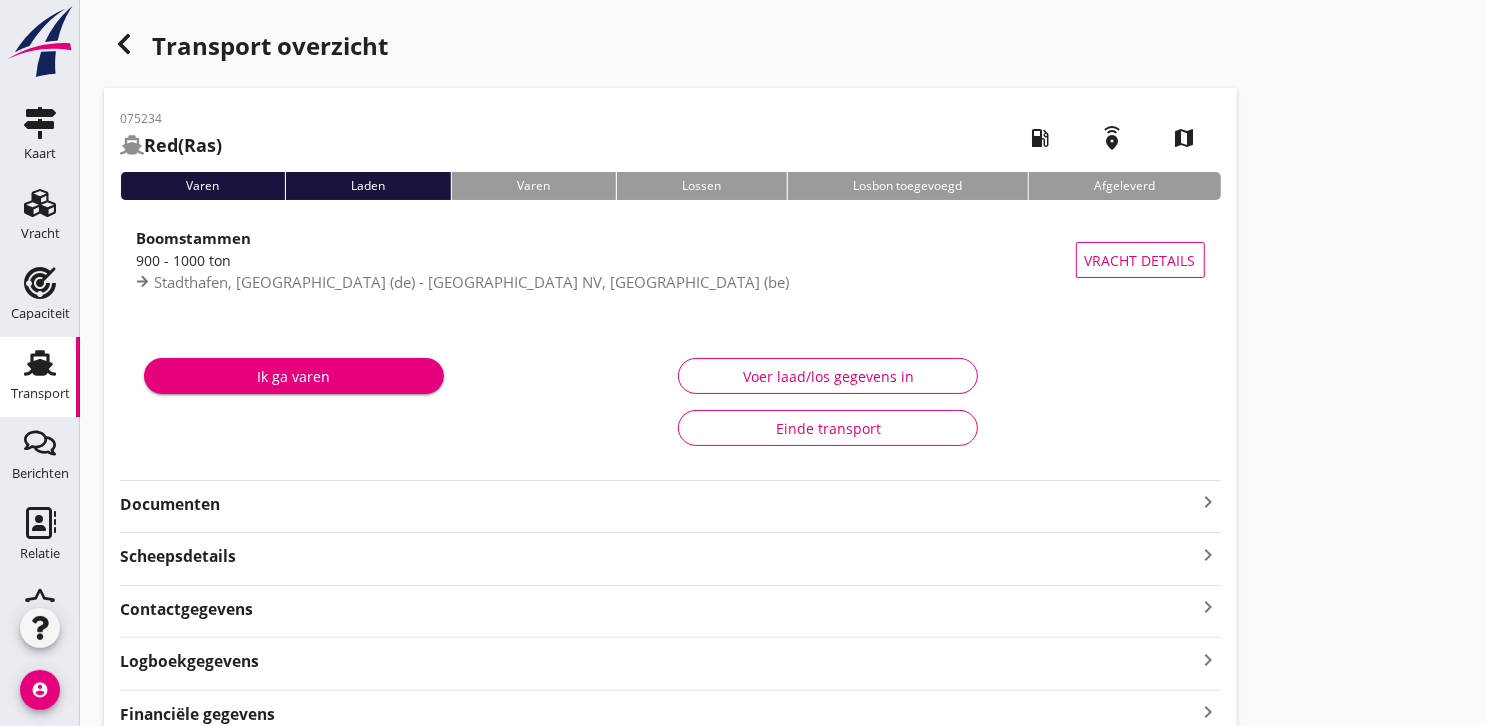 click on "Ik ga varen" at bounding box center (294, 376) 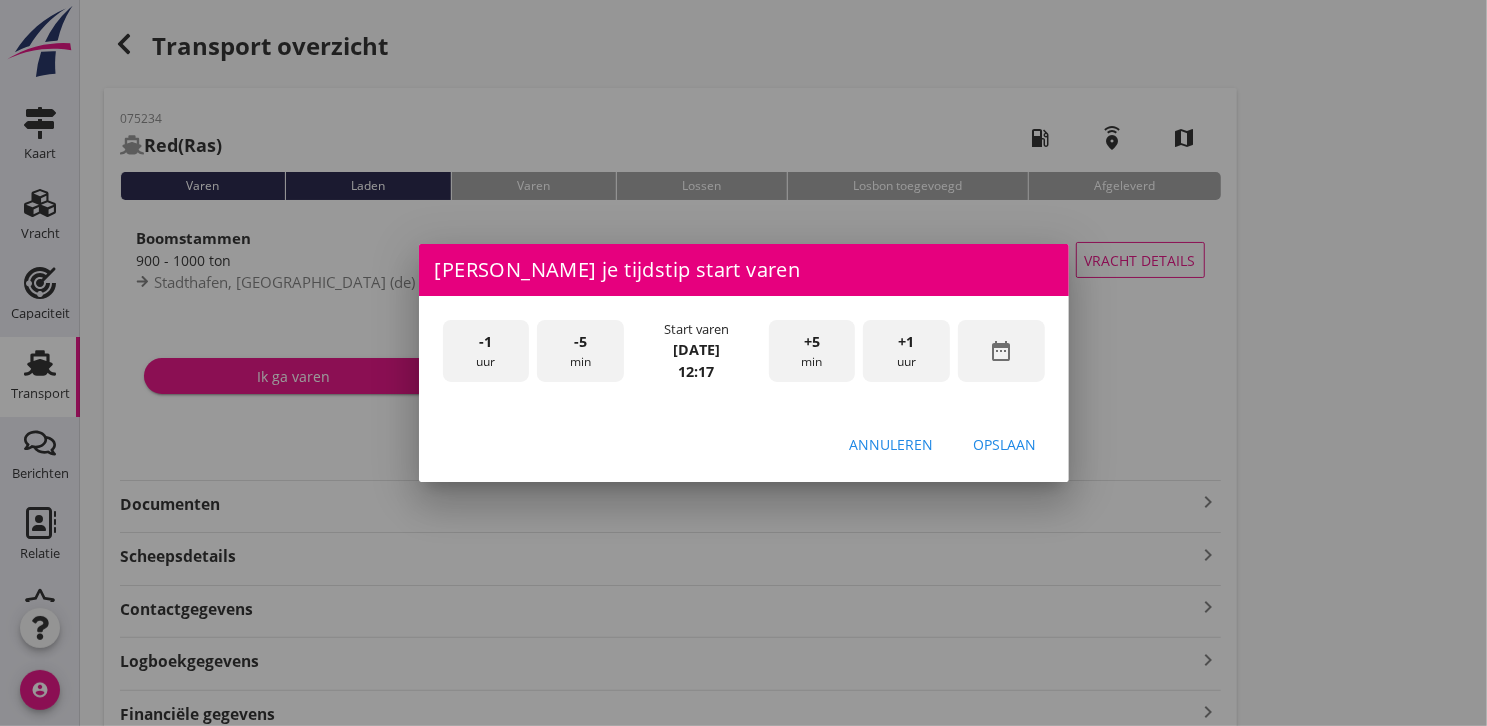 click on "+5  min" at bounding box center (812, 351) 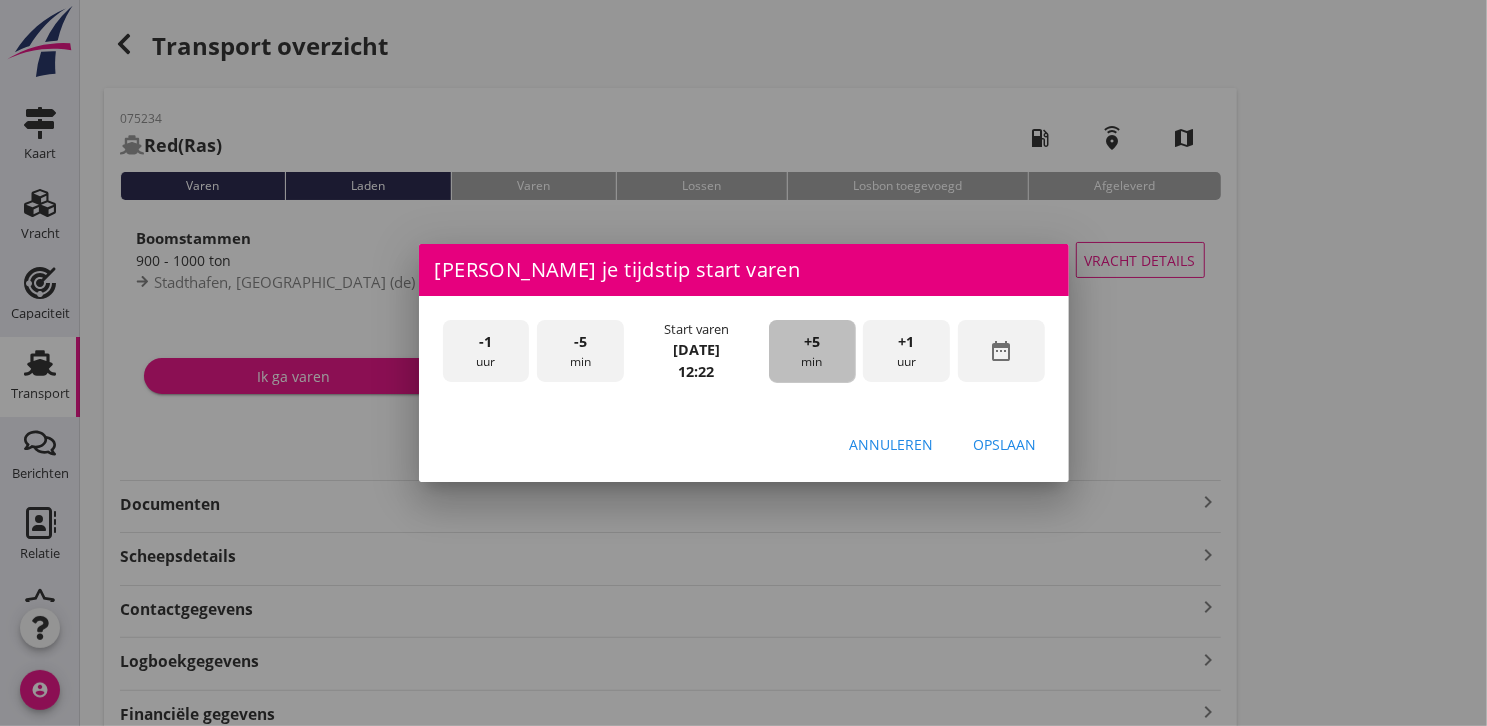 click on "+5  min" at bounding box center (812, 351) 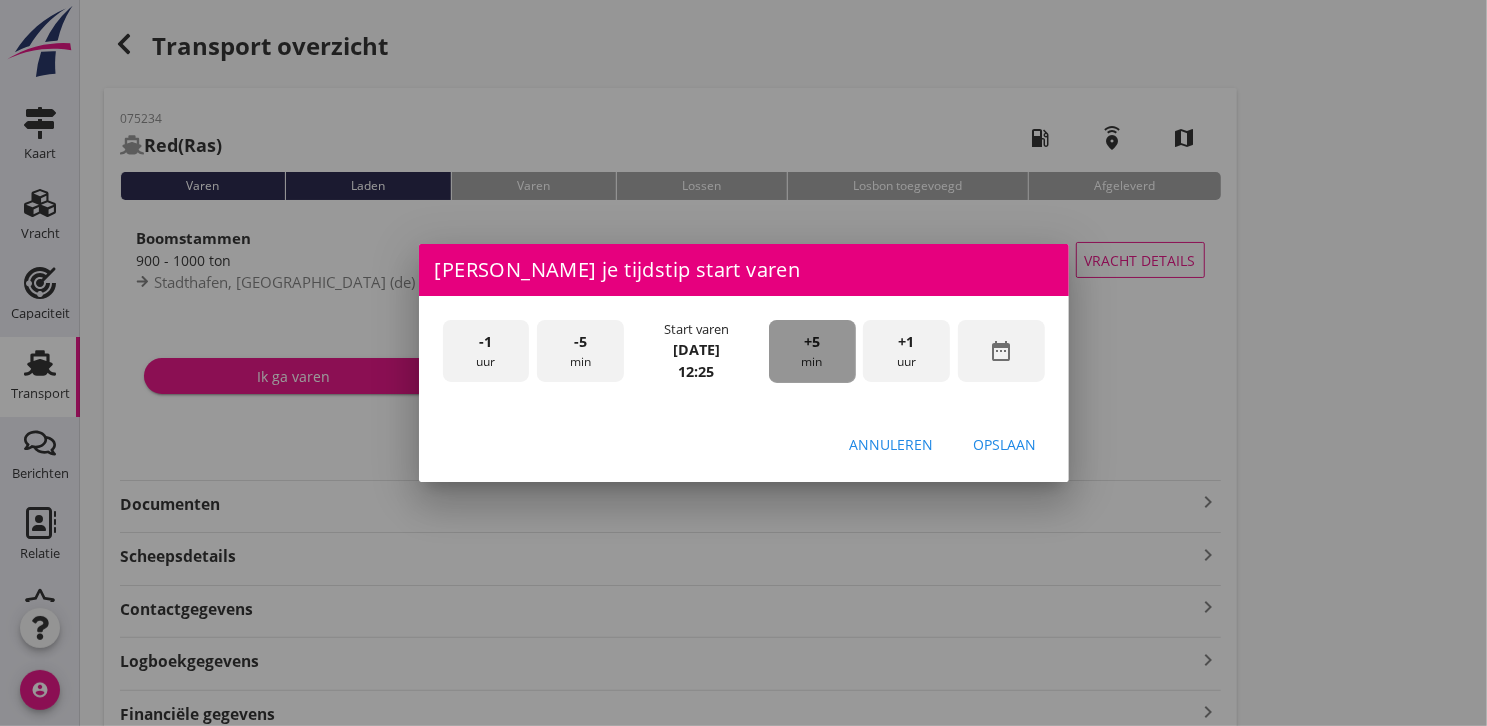 click on "+5  min" at bounding box center (812, 351) 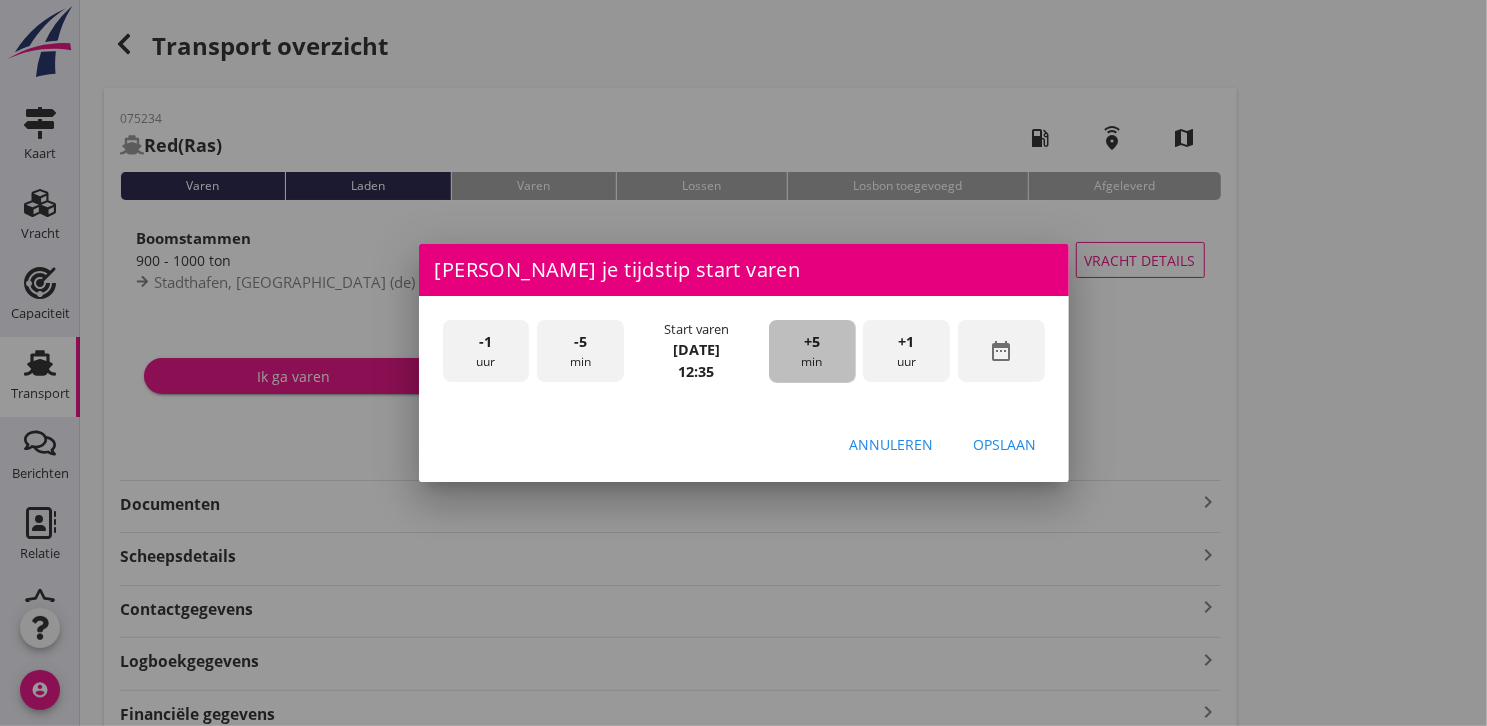 click on "+5  min" at bounding box center [812, 351] 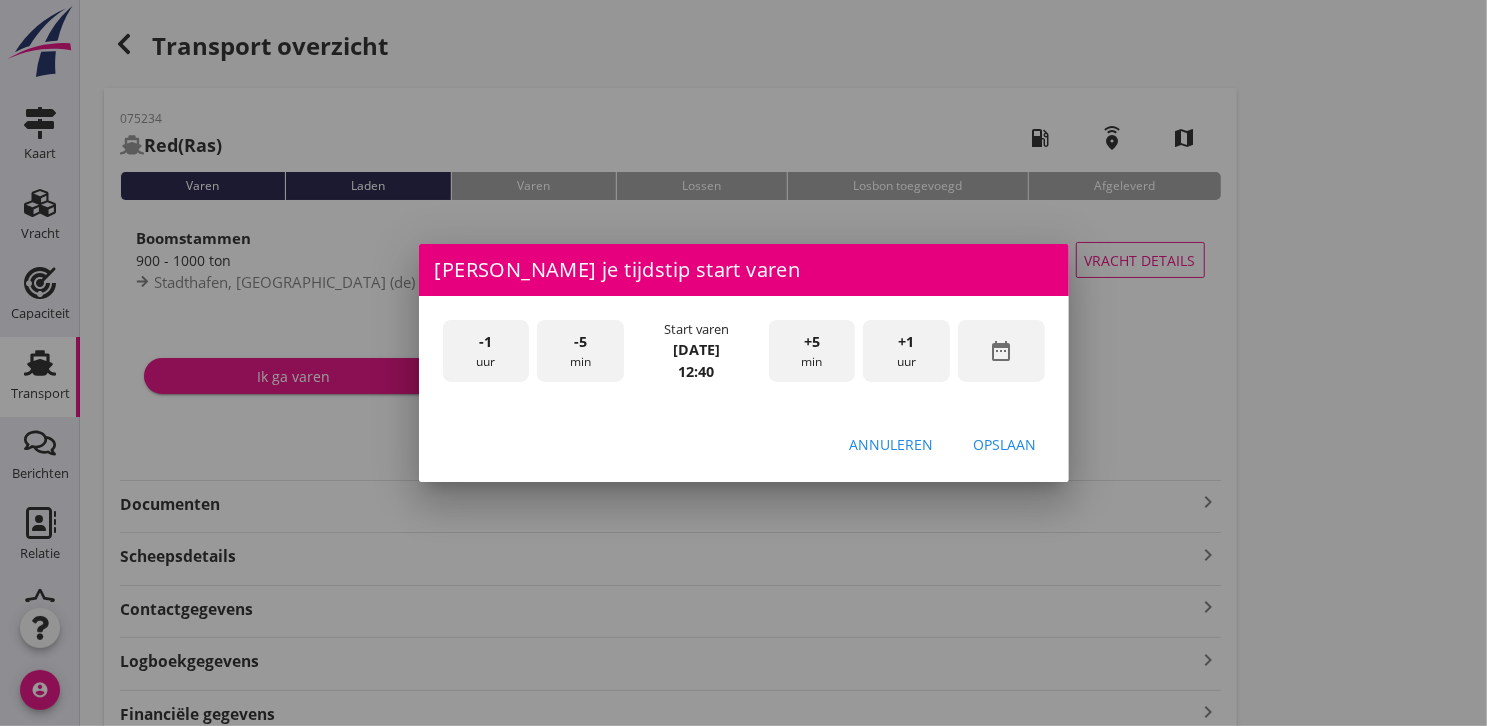 click on "+5  min" at bounding box center (812, 351) 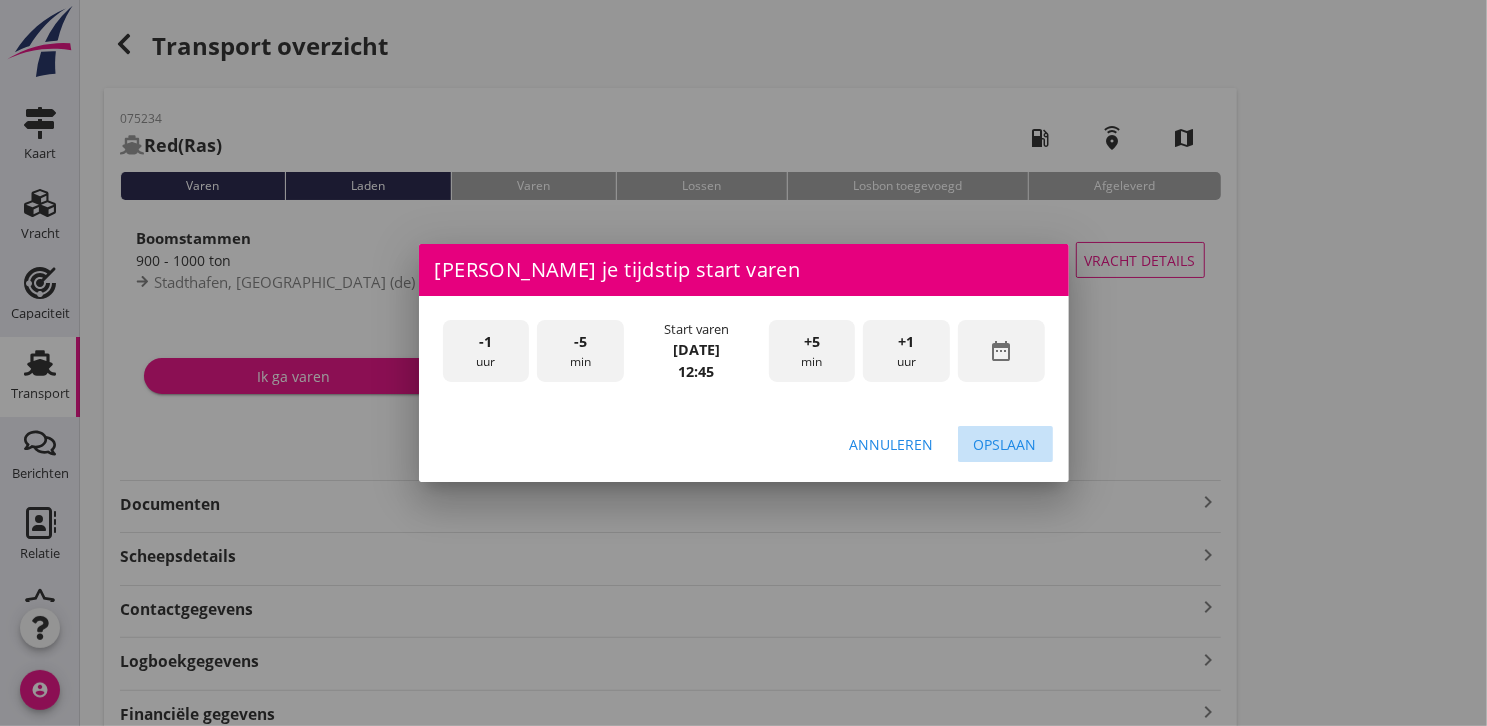 click on "Opslaan" at bounding box center [1005, 444] 